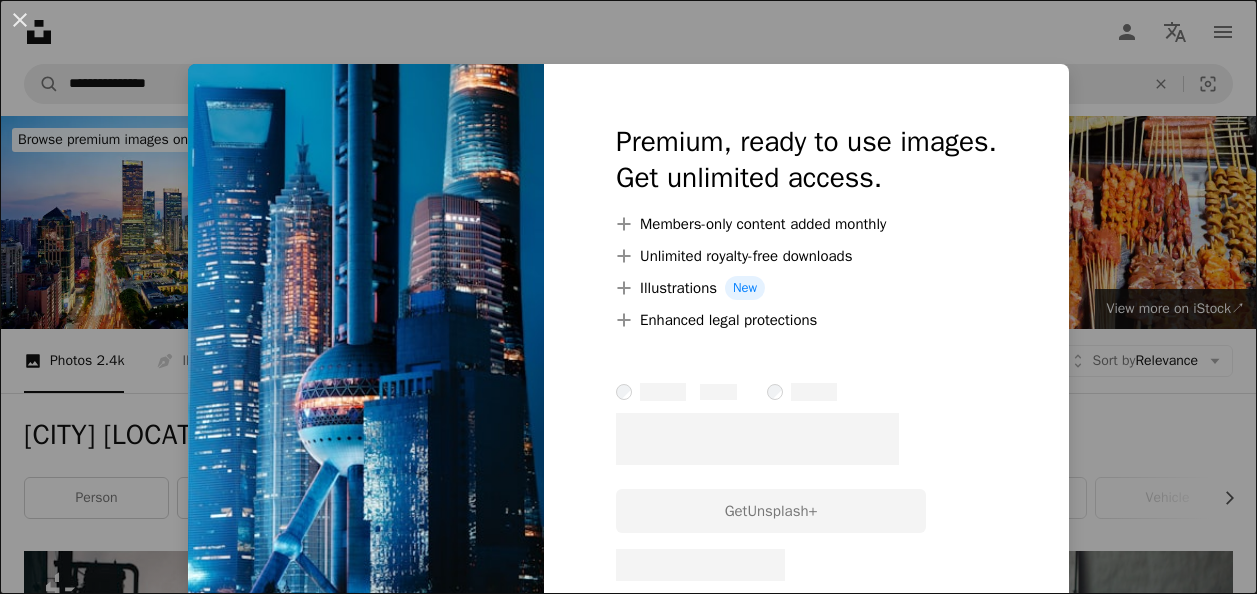 scroll, scrollTop: 1800, scrollLeft: 0, axis: vertical 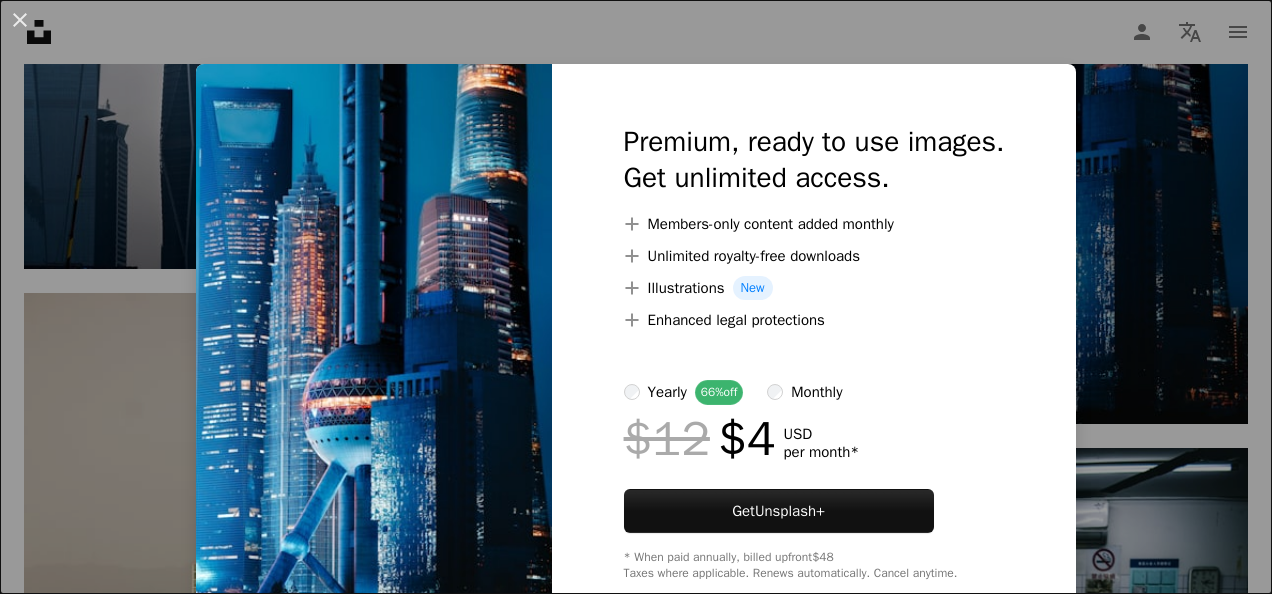 click on "An X shape Premium, ready to use images. Get unlimited access. A plus sign Members-only content added monthly A plus sign Unlimited royalty-free downloads A plus sign Illustrations  New A plus sign Enhanced legal protections yearly 66%  off monthly $12   $4 USD per month * Get  Unsplash+ * When paid annually, billed upfront  $48 Taxes where applicable. Renews automatically. Cancel anytime." at bounding box center (636, 297) 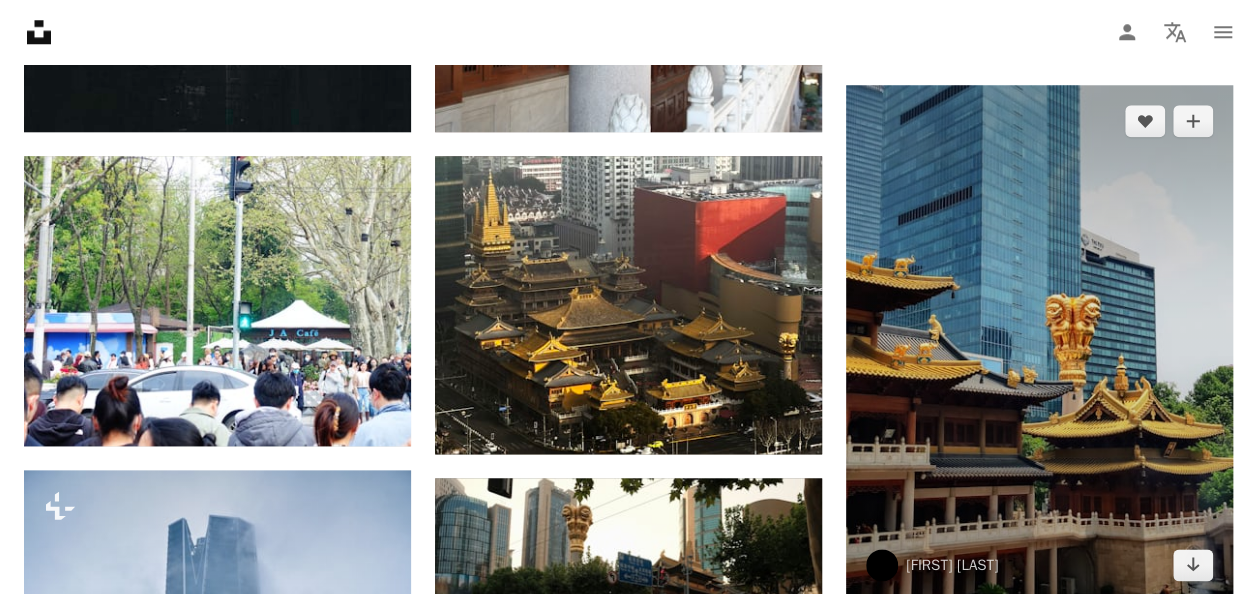 scroll, scrollTop: 1200, scrollLeft: 0, axis: vertical 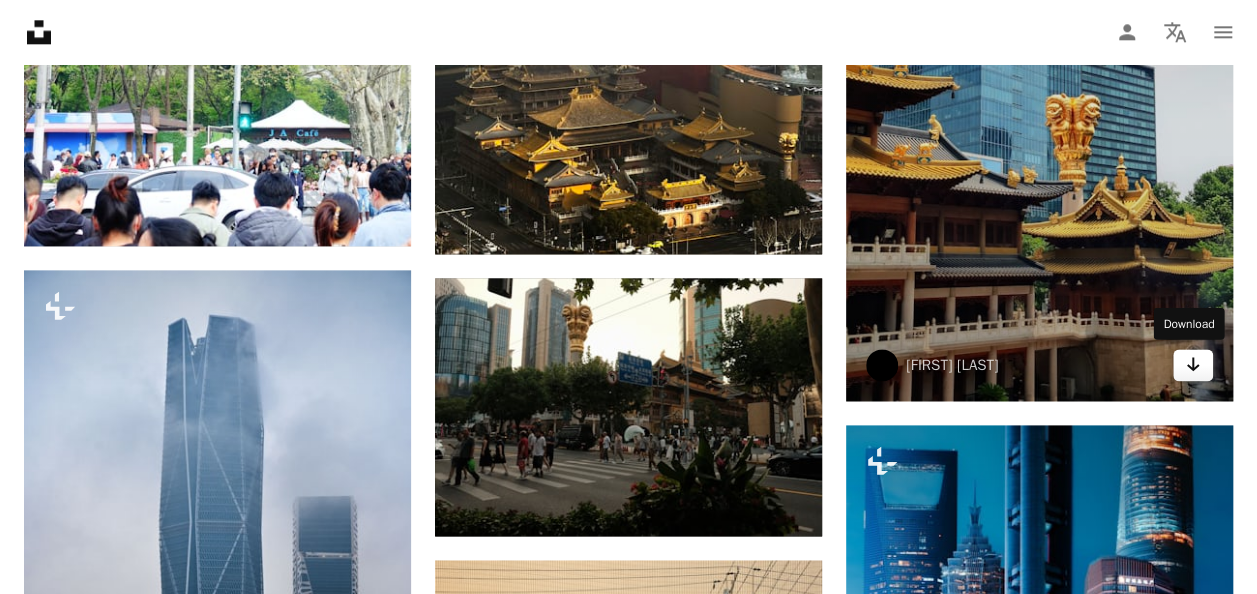 click on "Arrow pointing down" at bounding box center [1193, 365] 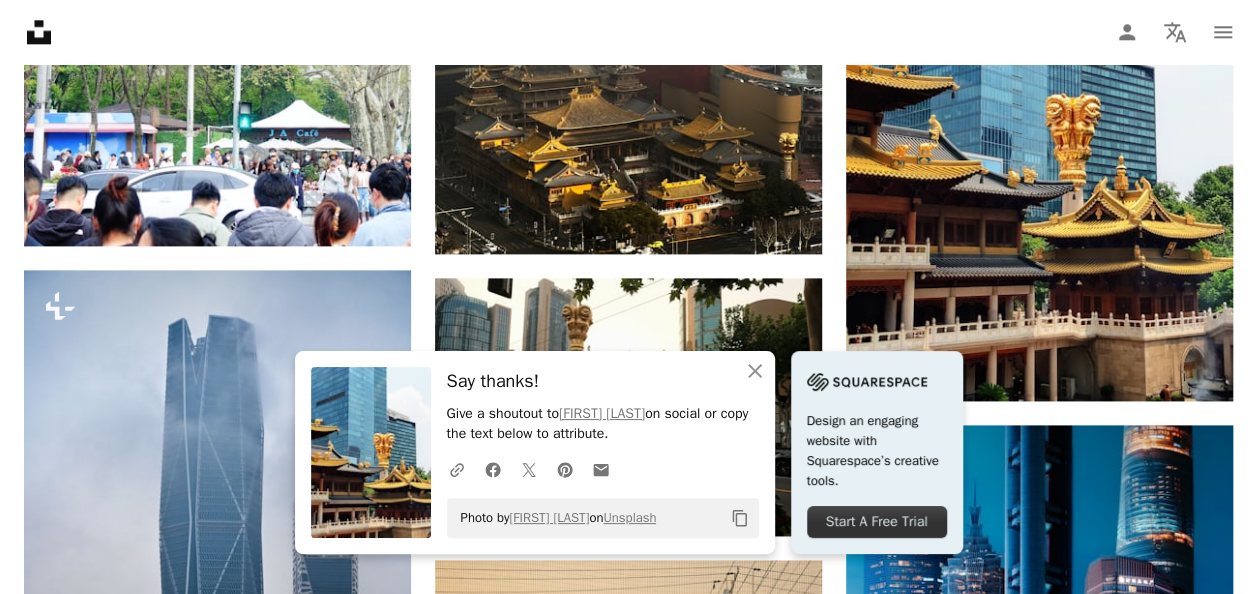 click on "Plus sign for Unsplash+ A heart A plus sign [FIRST] [LAST] For Unsplash+ A lock Download A heart A plus sign [FIRST] [LAST] Arrow pointing down Plus sign for Unsplash+ A heart A plus sign Getty Images For Unsplash+ A lock Download A heart A plus sign [FIRST] [LAST] Available for hire A checkmark inside of a circle Arrow pointing down A heart A plus sign [FIRST] [LAST] Available for hire A checkmark inside of a circle Arrow pointing down A heart A plus sign [FIRST] [LAST] Arrow pointing down A heart A plus sign [FIRST] [LAST] Arrow pointing down A heart A plus sign [FIRST] [LAST] Arrow pointing down A heart A plus sign [FIRST] [LAST] Arrow pointing down A heart A plus sign [FIRST] [LAST] Available for hire A checkmark inside of a circle Arrow pointing down A heart A plus sign [FIRST] [LAST] Available for hire A checkmark inside of a circle Arrow pointing down A heart A plus sign [FIRST] [LAST] Arrow pointing down Plus sign for Unsplash+ A heart A plus sign [FIRST] [LAST] For Unsplash+ A lock For" at bounding box center [628, 1204] 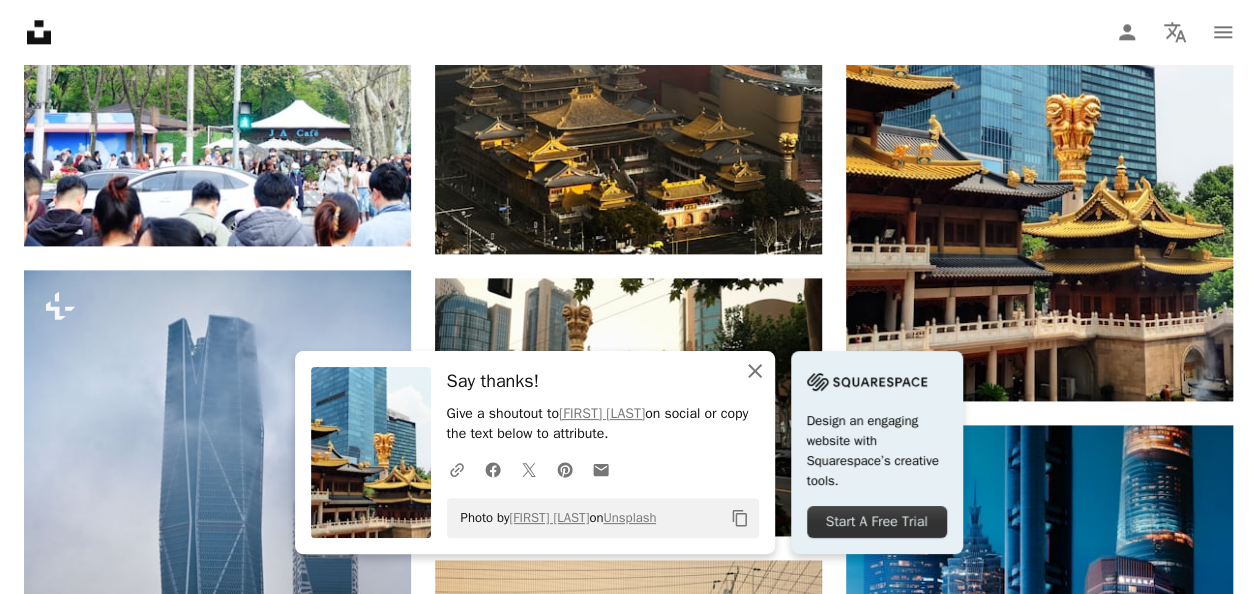click on "An X shape" 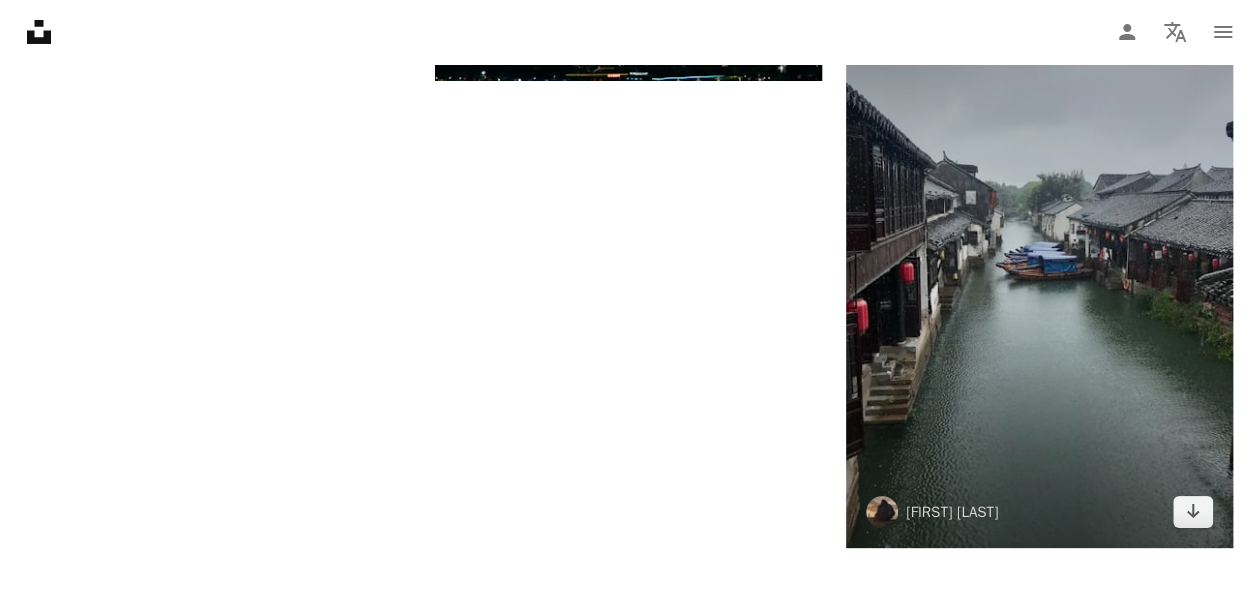 scroll, scrollTop: 3800, scrollLeft: 0, axis: vertical 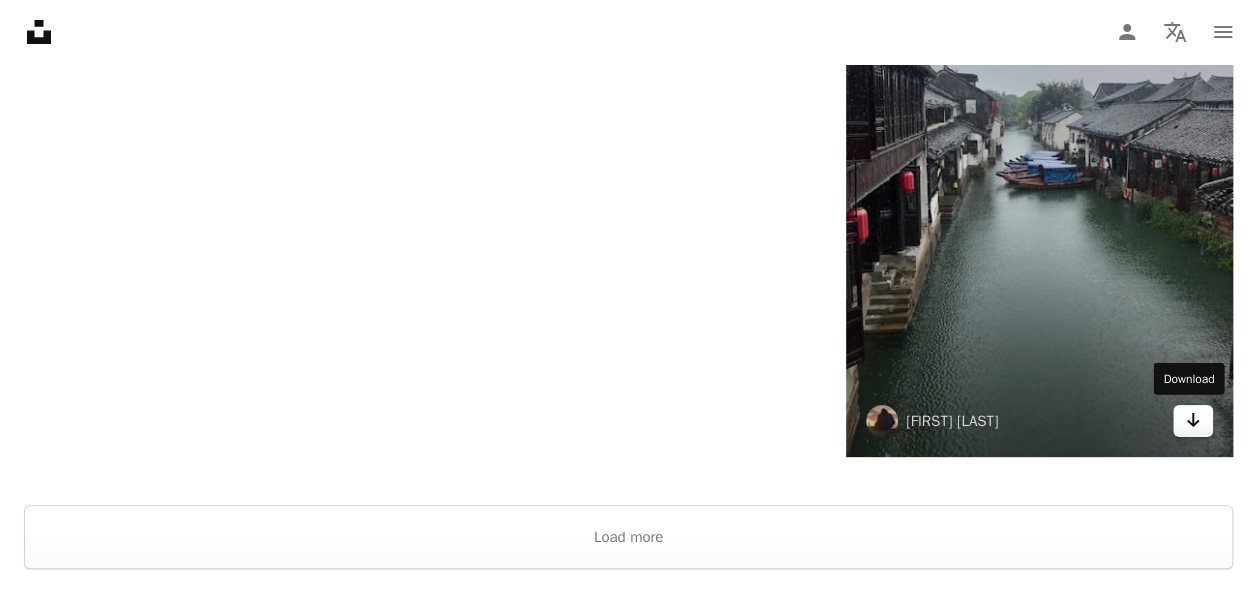 click 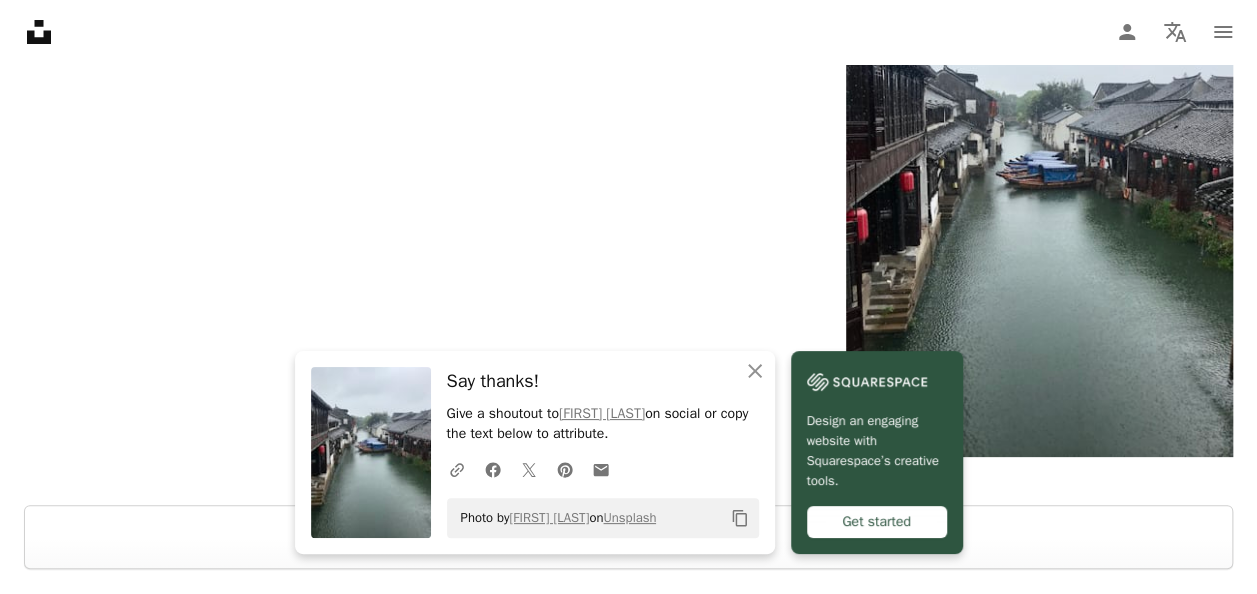 click on "Plus sign for Unsplash+ A heart A plus sign [FIRST] [LAST] For Unsplash+ A lock Download A heart A plus sign [FIRST] [LAST] Arrow pointing down Plus sign for Unsplash+ A heart A plus sign Getty Images For Unsplash+ A lock Download A heart A plus sign [FIRST] [LAST] Available for hire A checkmark inside of a circle Arrow pointing down A heart A plus sign [FIRST] [LAST] Available for hire A checkmark inside of a circle Arrow pointing down A heart A plus sign [FIRST] [LAST] Arrow pointing down A heart A plus sign [FIRST] [LAST] Arrow pointing down A heart A plus sign [FIRST] [LAST] Arrow pointing down A heart A plus sign [FIRST] [LAST] Arrow pointing down A heart A plus sign [FIRST] [LAST] Available for hire A checkmark inside of a circle Arrow pointing down A heart A plus sign [FIRST] [LAST] Available for hire A checkmark inside of a circle Arrow pointing down A heart A plus sign [FIRST] [LAST] Arrow pointing down Plus sign for Unsplash+ A heart A plus sign [FIRST] [LAST] For Unsplash+ A lock For" at bounding box center [628, -1396] 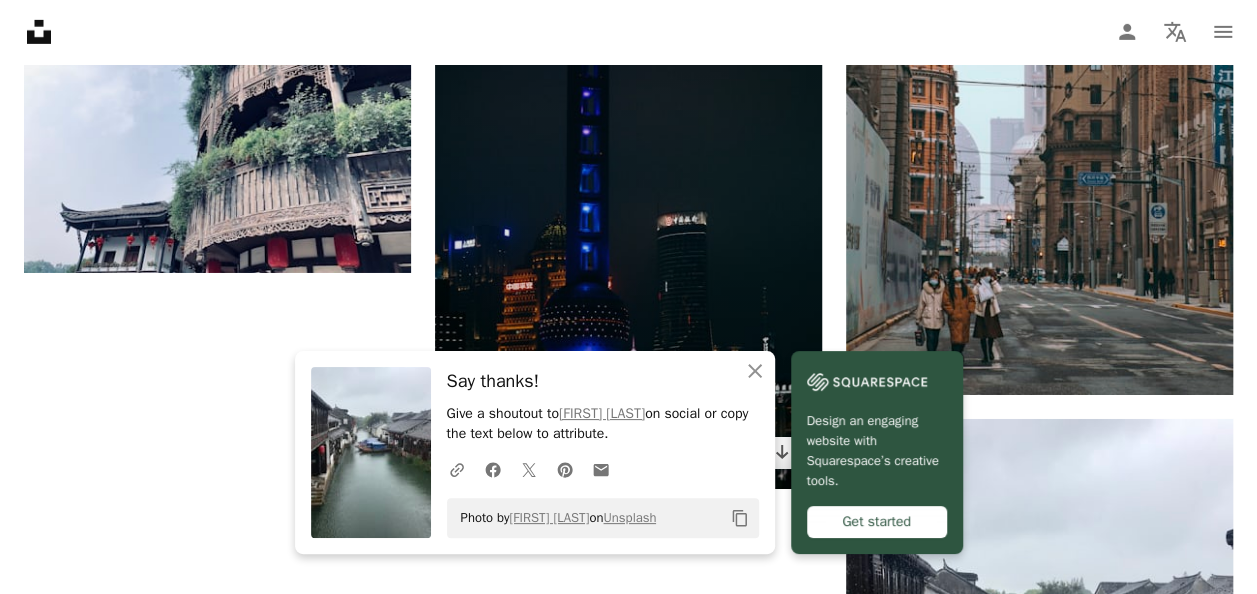 scroll, scrollTop: 3300, scrollLeft: 0, axis: vertical 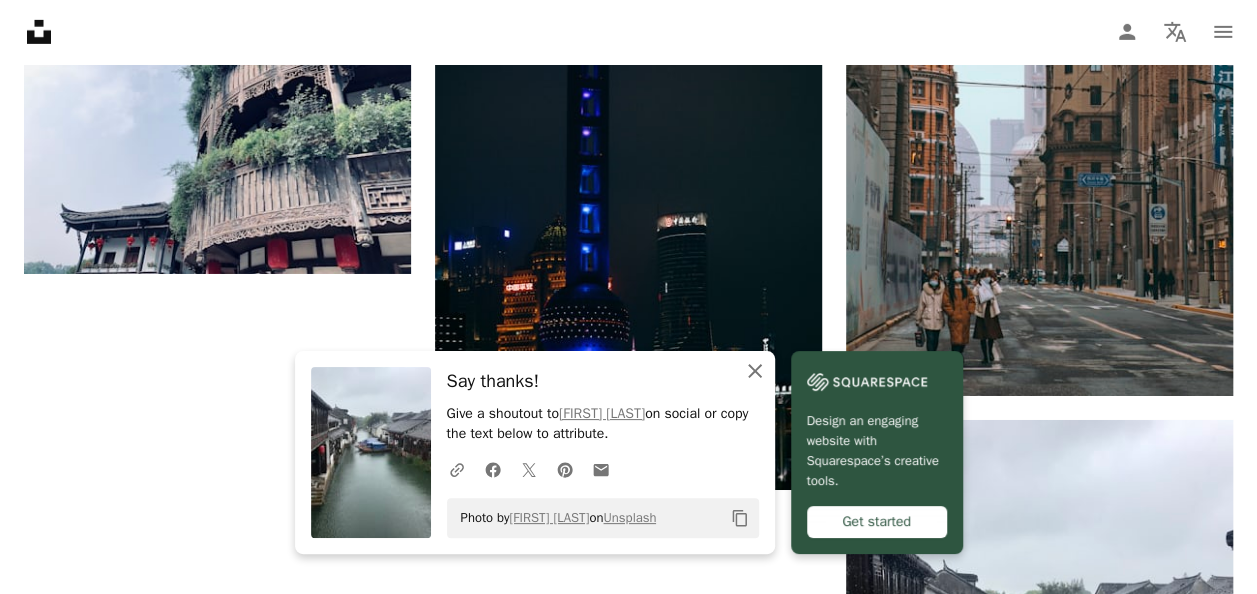 click on "An X shape" 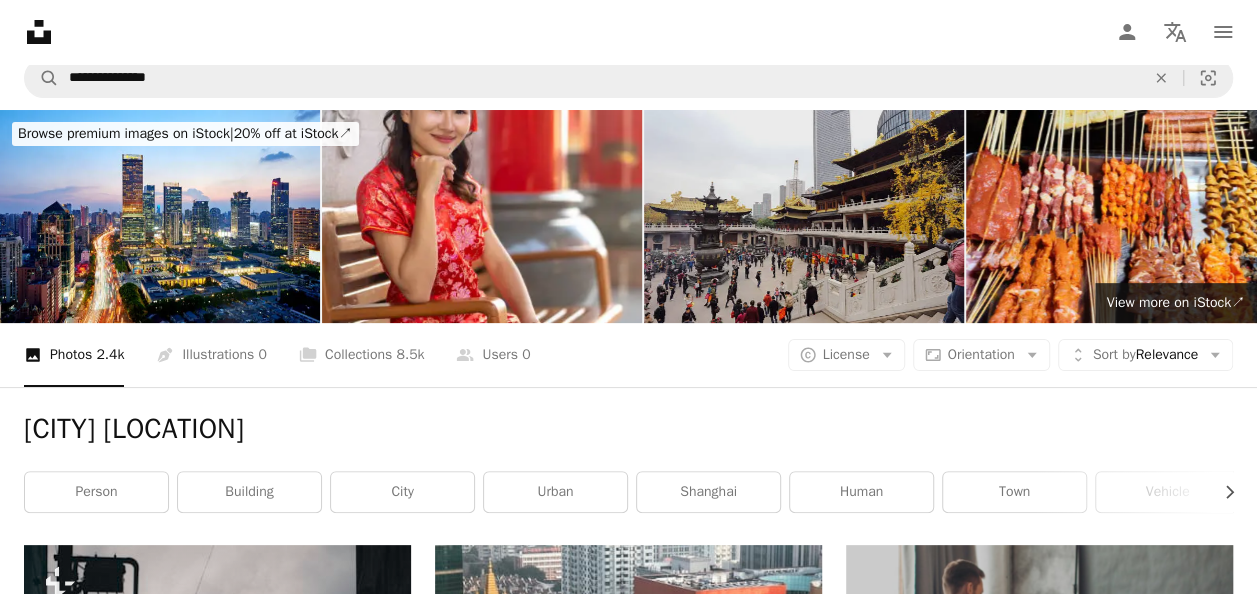 scroll, scrollTop: 0, scrollLeft: 0, axis: both 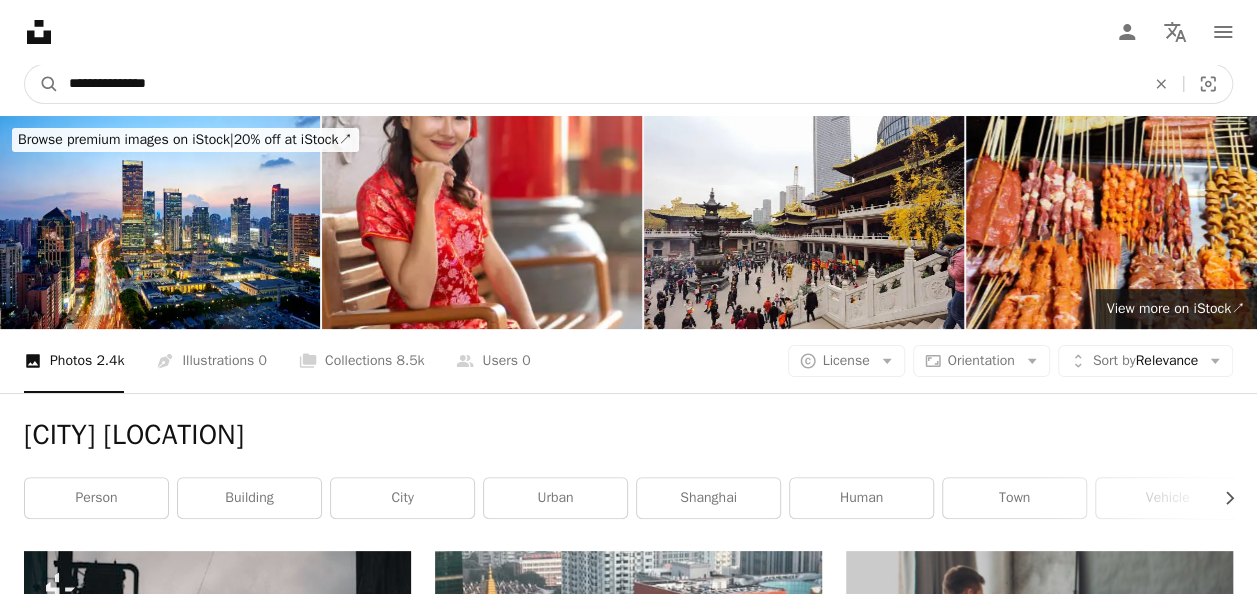 drag, startPoint x: 136, startPoint y: 84, endPoint x: 228, endPoint y: 90, distance: 92.19544 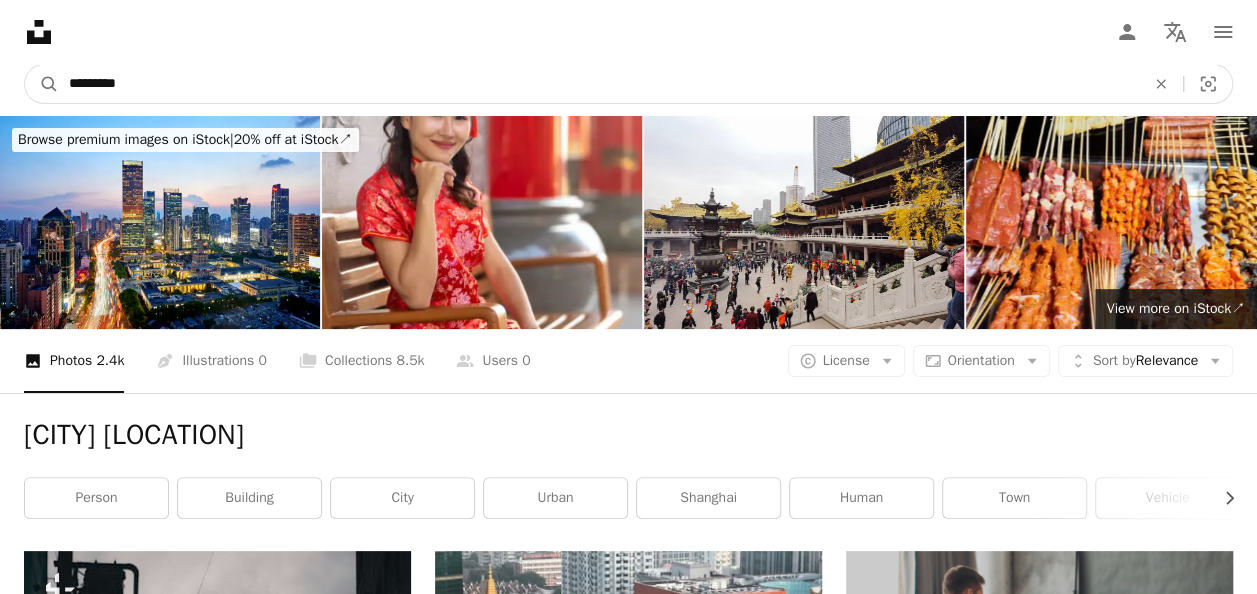 type on "********" 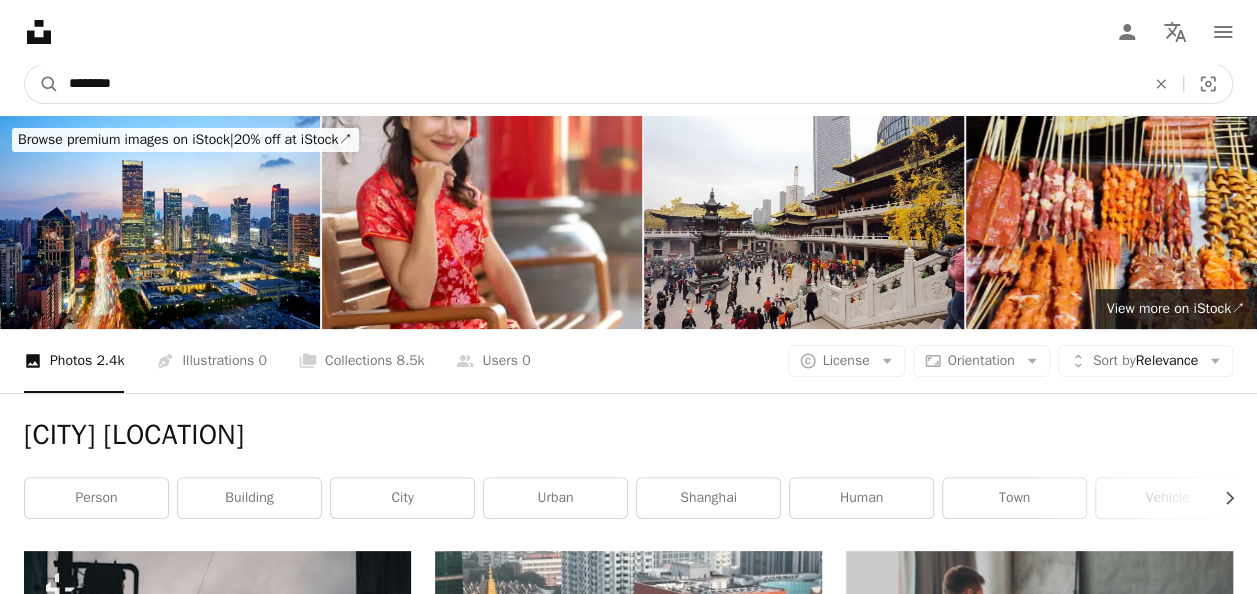click on "A magnifying glass" at bounding box center (42, 84) 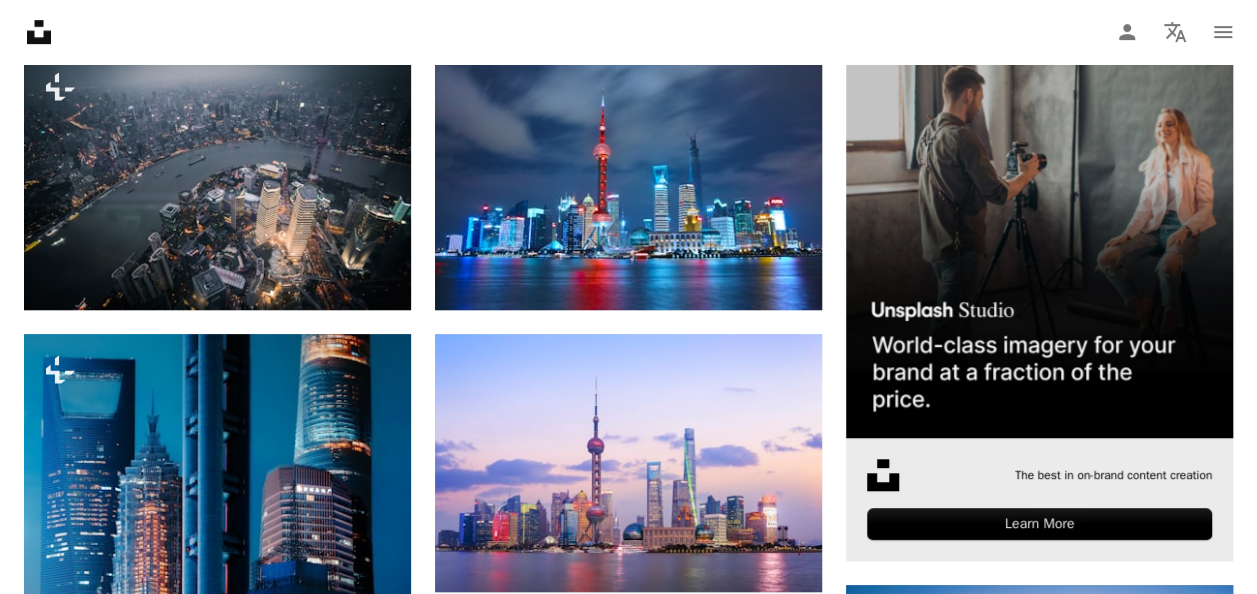 scroll, scrollTop: 600, scrollLeft: 0, axis: vertical 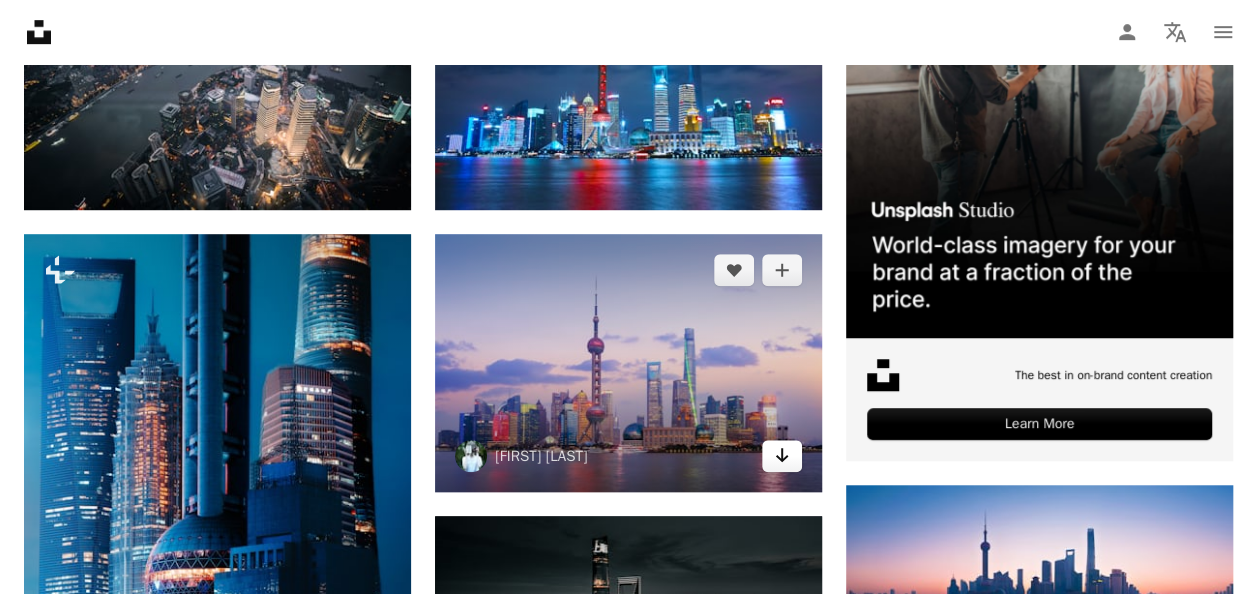 click on "Arrow pointing down" at bounding box center (782, 456) 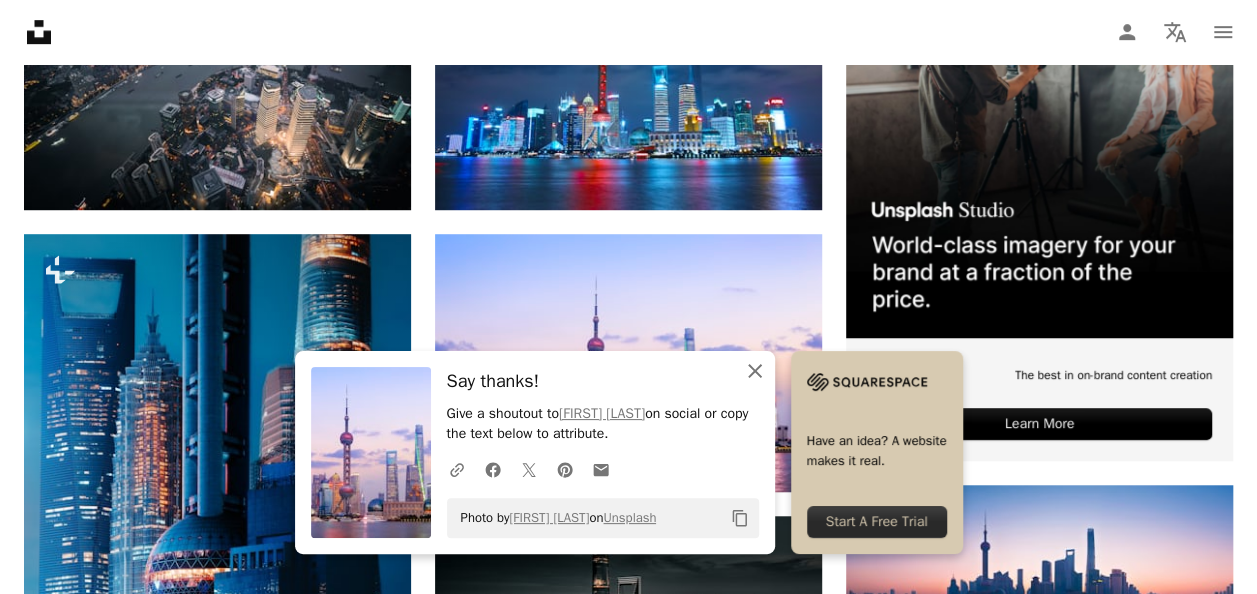 click on "An X shape" 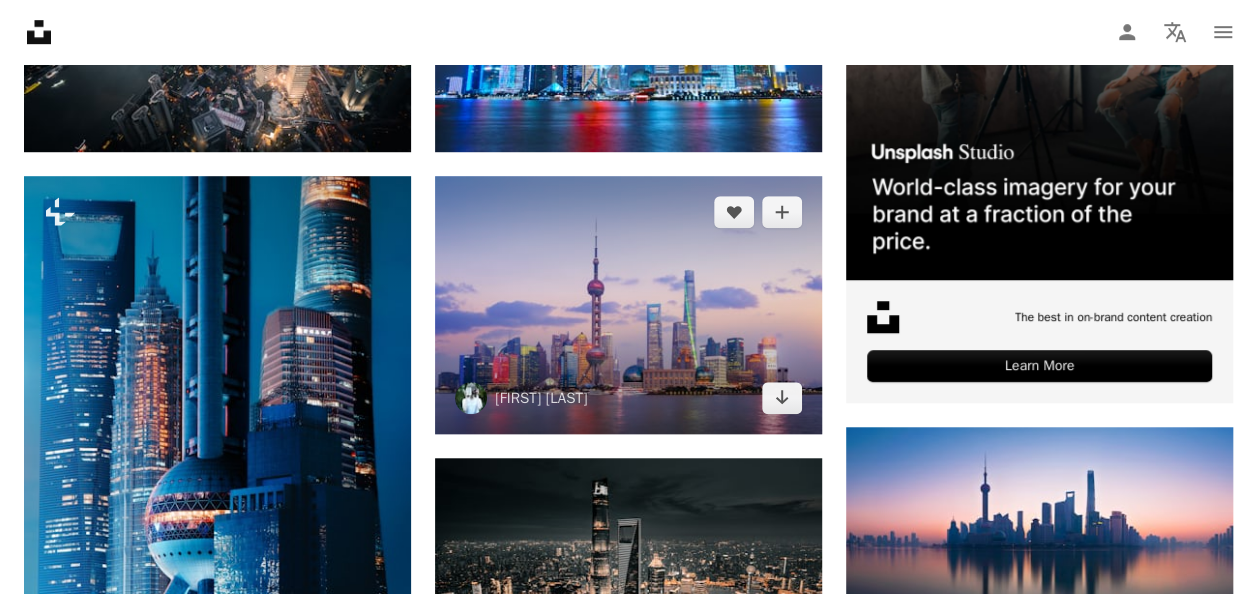 scroll, scrollTop: 1000, scrollLeft: 0, axis: vertical 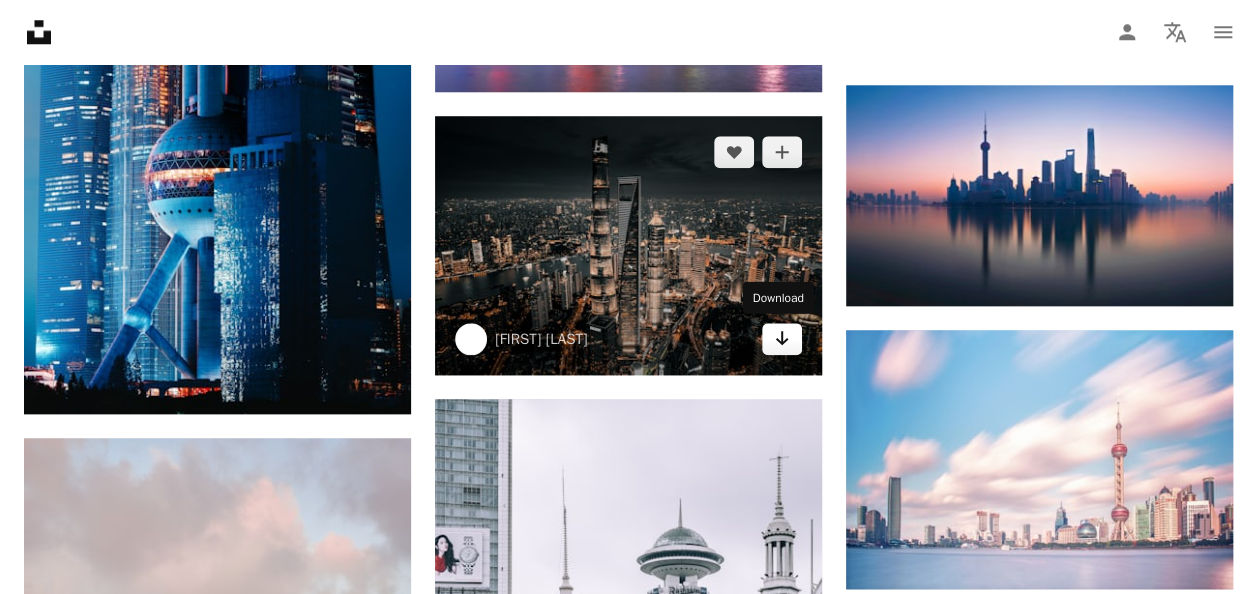 click on "Arrow pointing down" 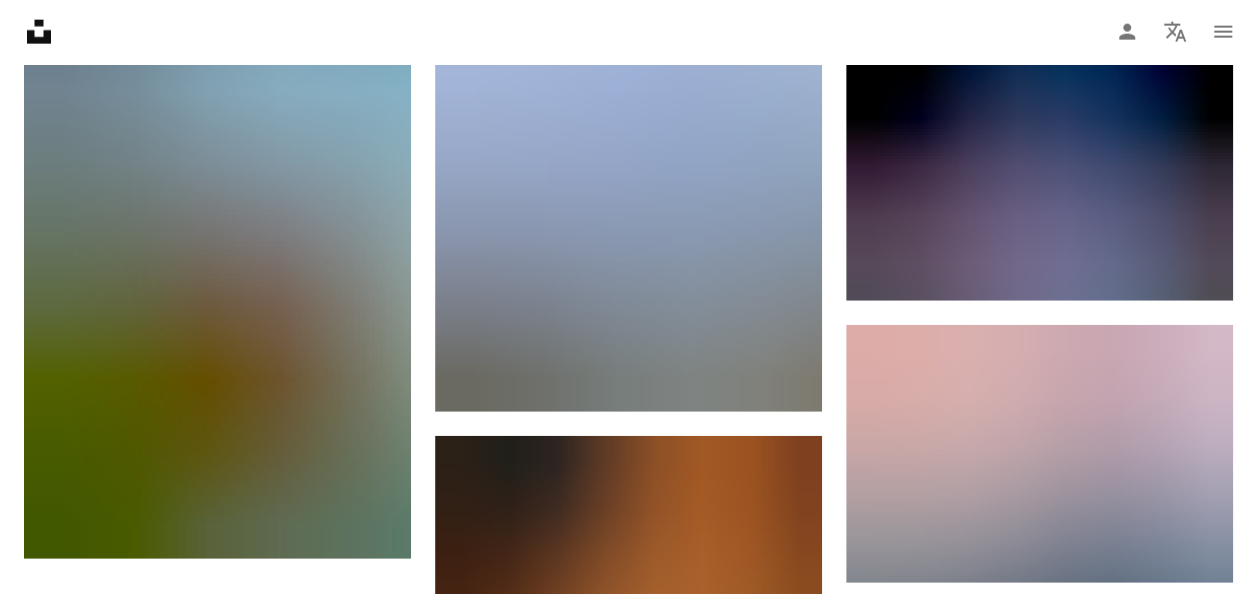 scroll, scrollTop: 2700, scrollLeft: 0, axis: vertical 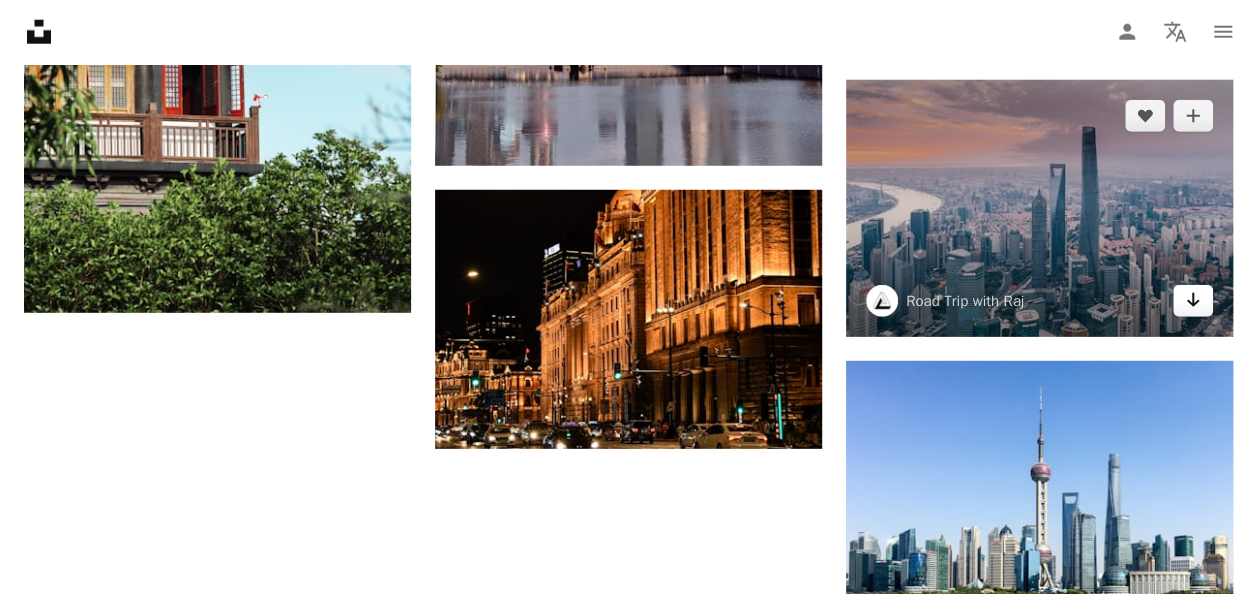 click 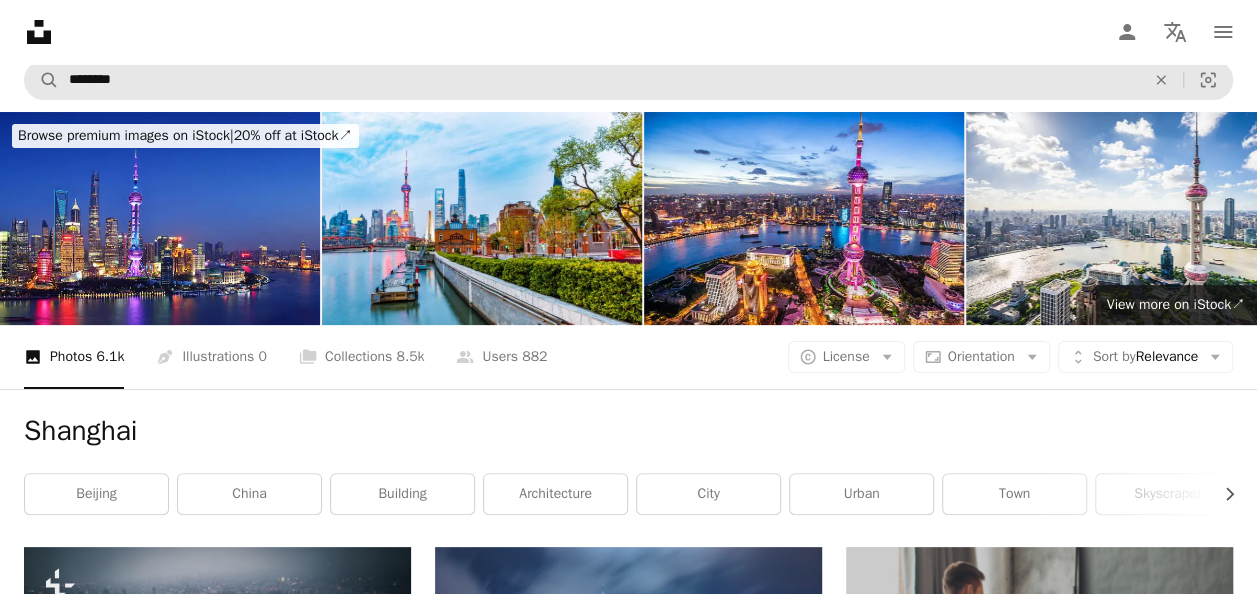 scroll, scrollTop: 0, scrollLeft: 0, axis: both 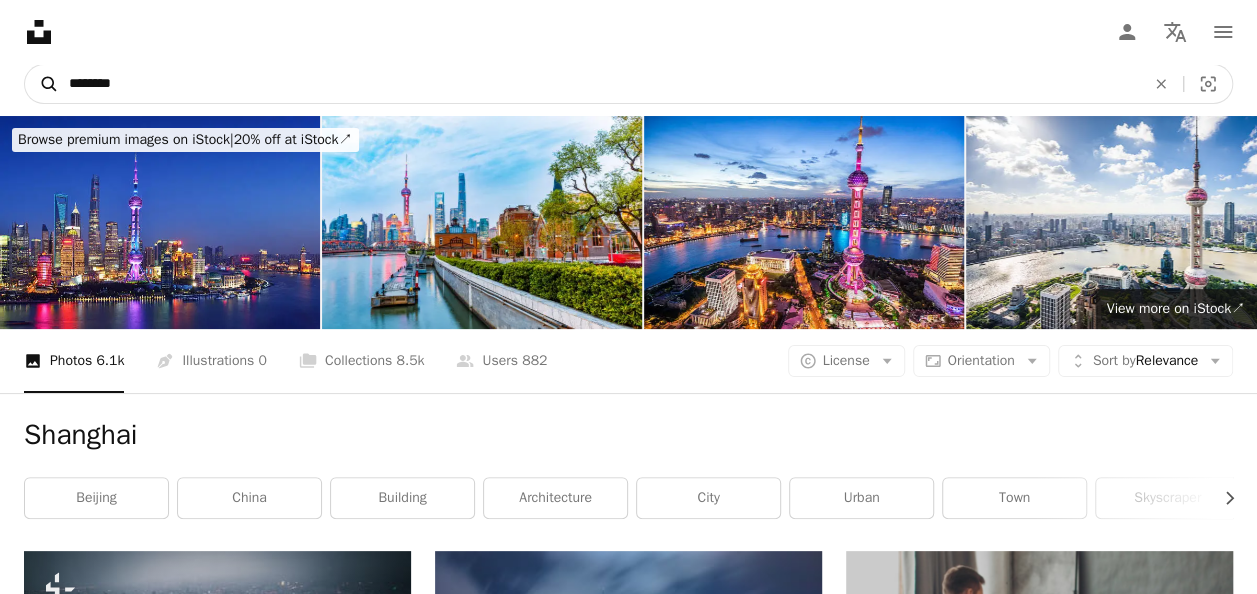 drag, startPoint x: 449, startPoint y: 81, endPoint x: 42, endPoint y: 74, distance: 407.06018 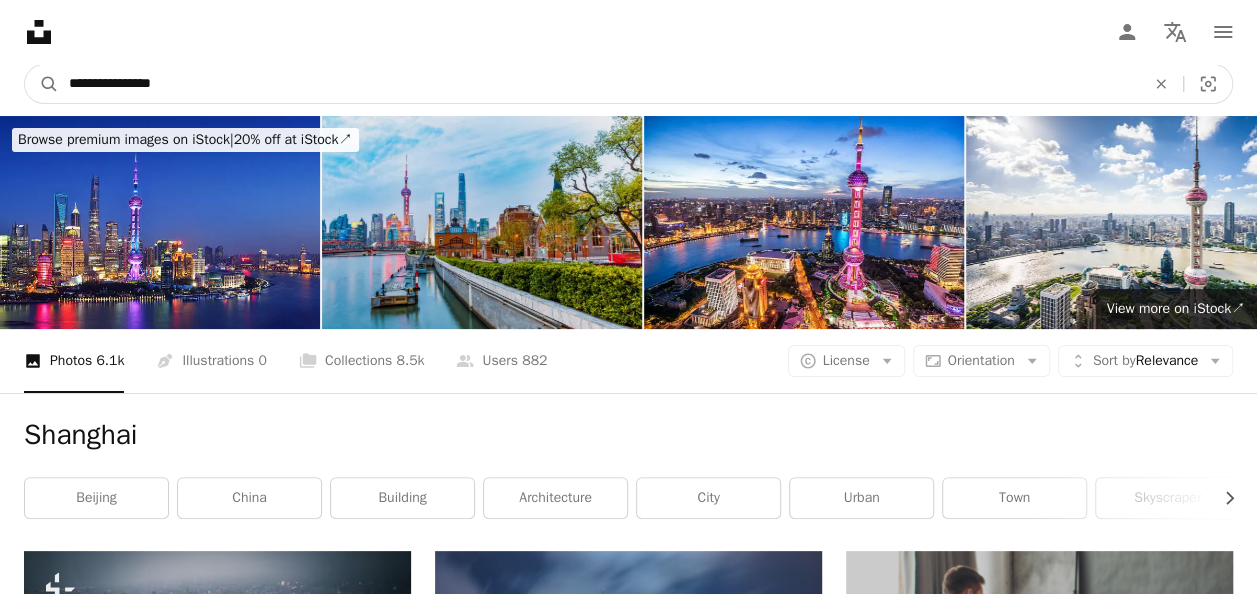 type on "**********" 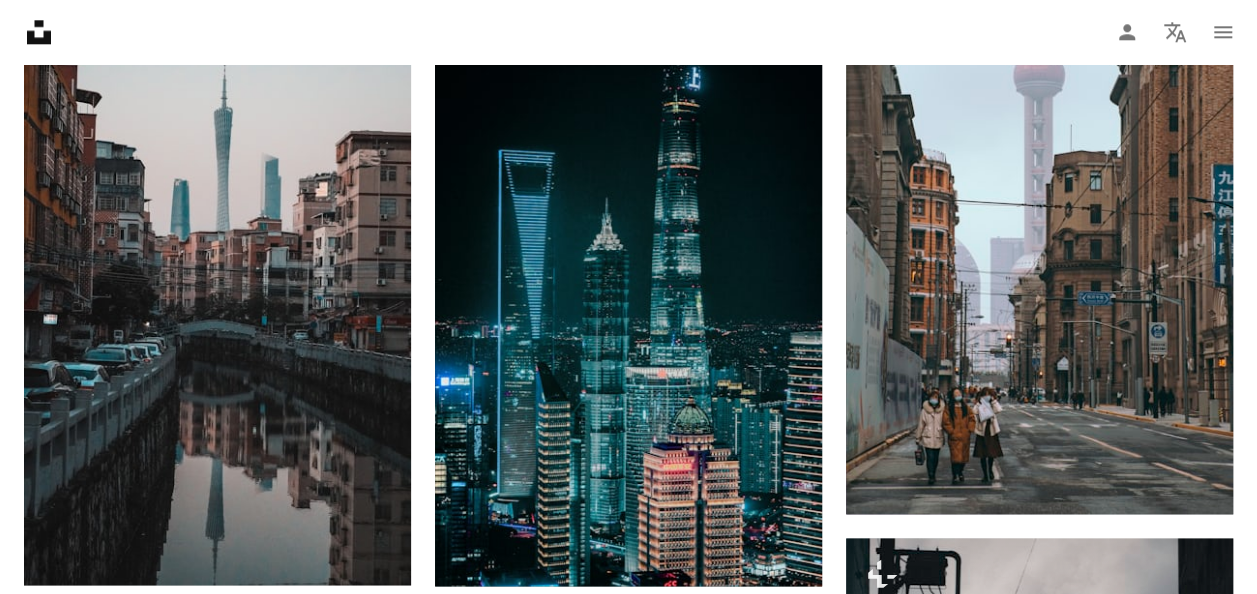 scroll, scrollTop: 0, scrollLeft: 0, axis: both 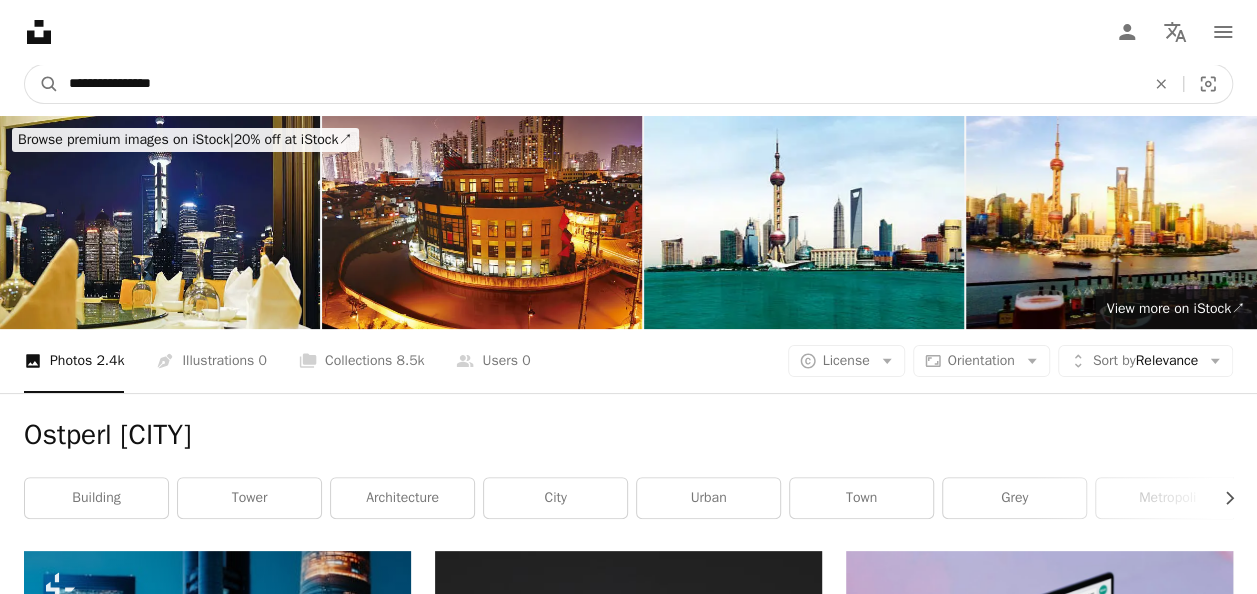 drag, startPoint x: 120, startPoint y: 80, endPoint x: 59, endPoint y: 78, distance: 61.03278 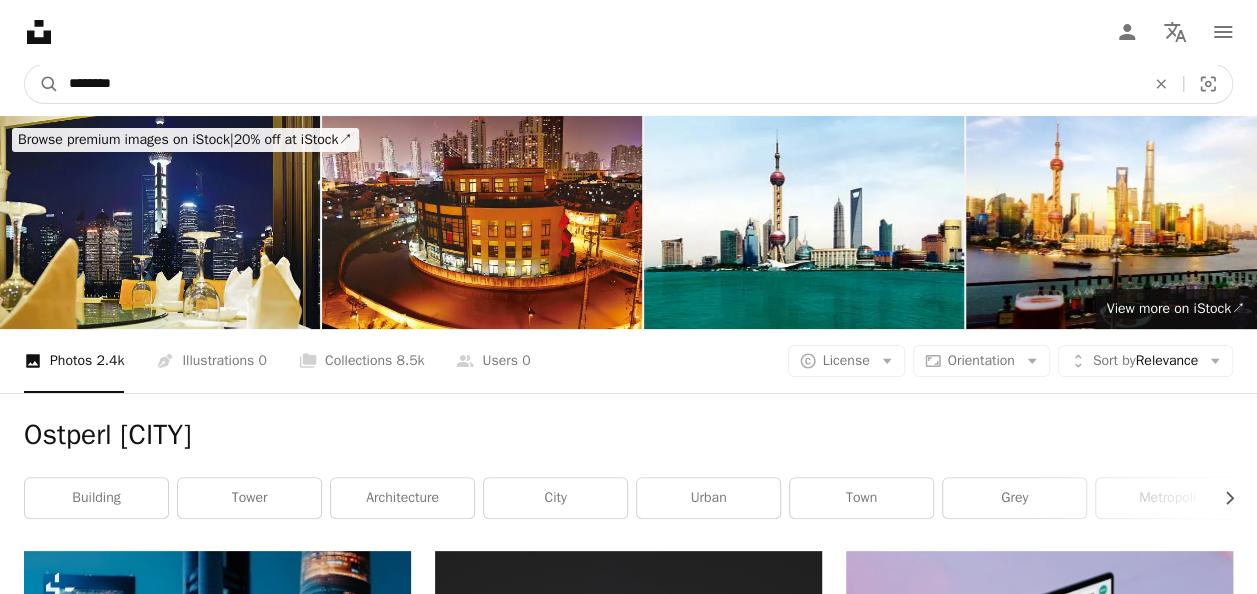 click on "********" at bounding box center [599, 84] 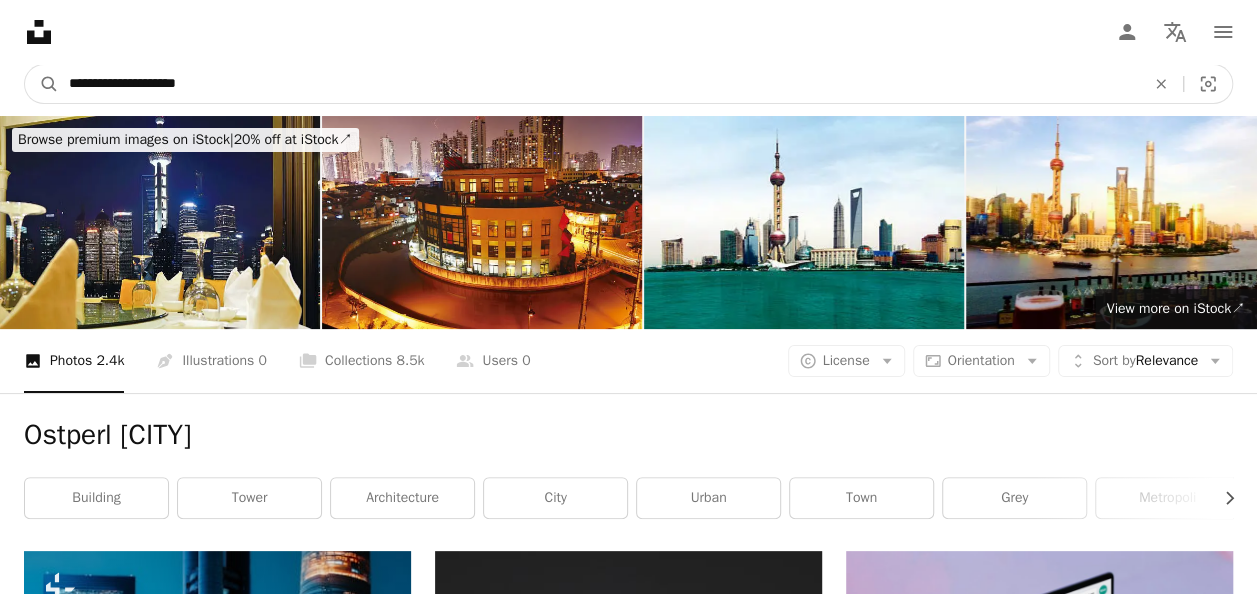 type on "**********" 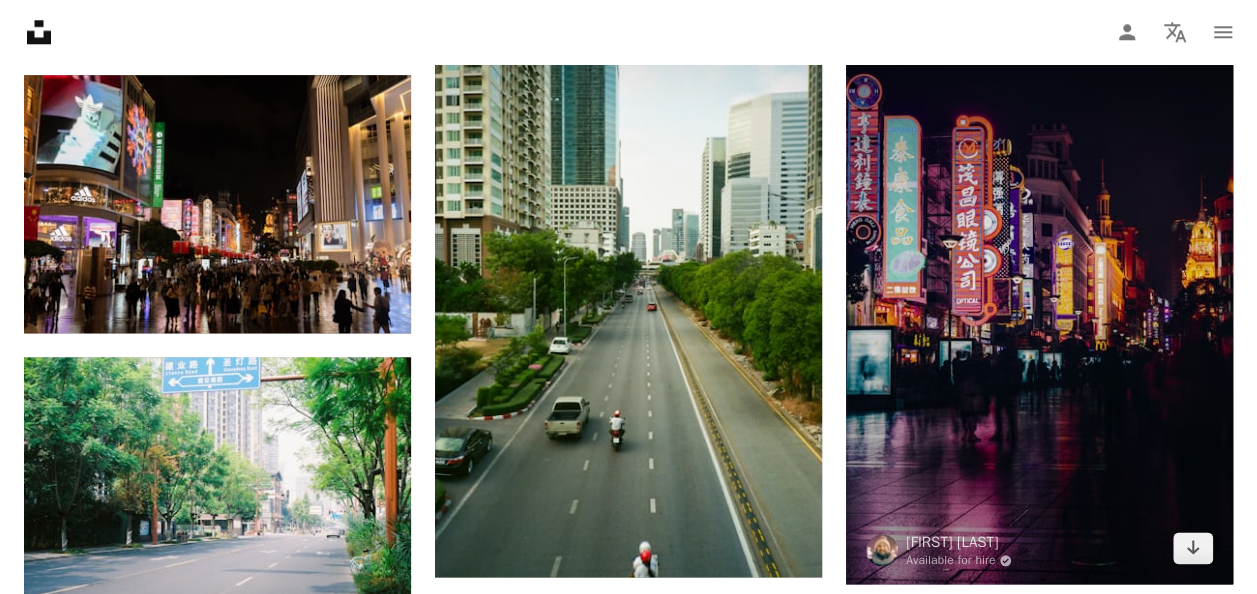 scroll, scrollTop: 1100, scrollLeft: 0, axis: vertical 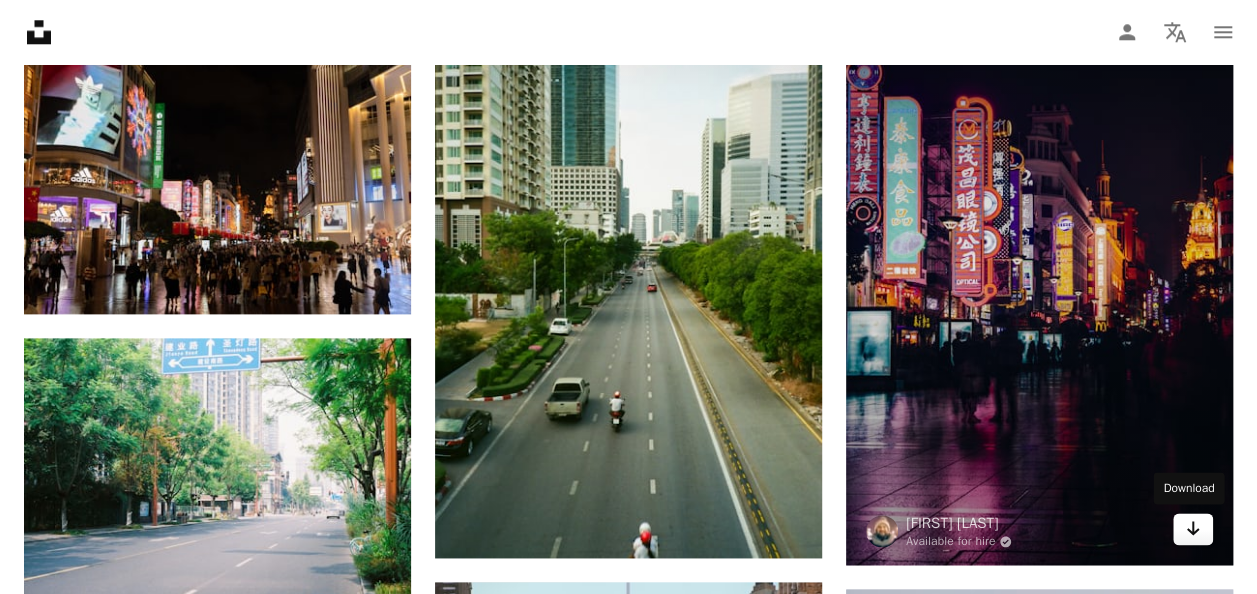click 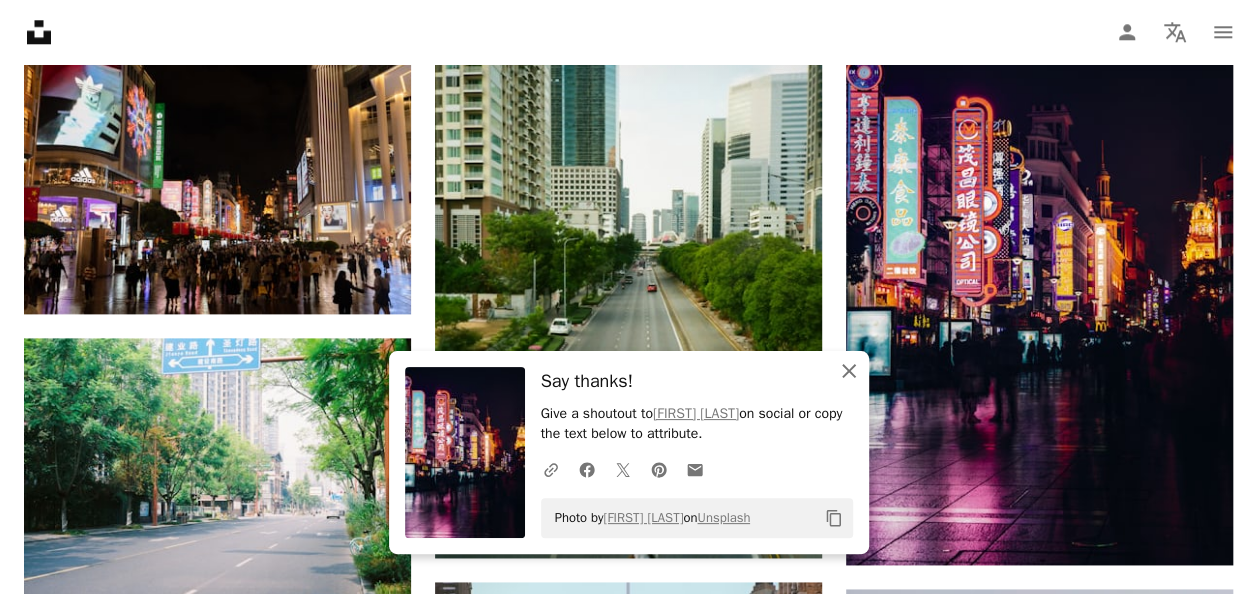 click 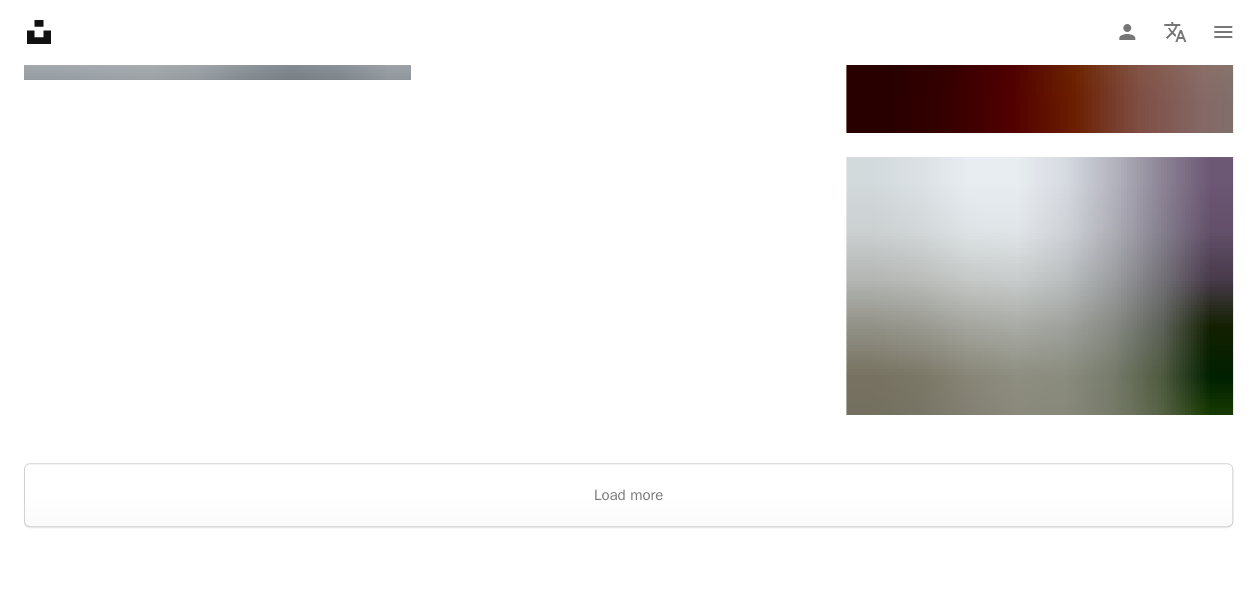 scroll, scrollTop: 4100, scrollLeft: 0, axis: vertical 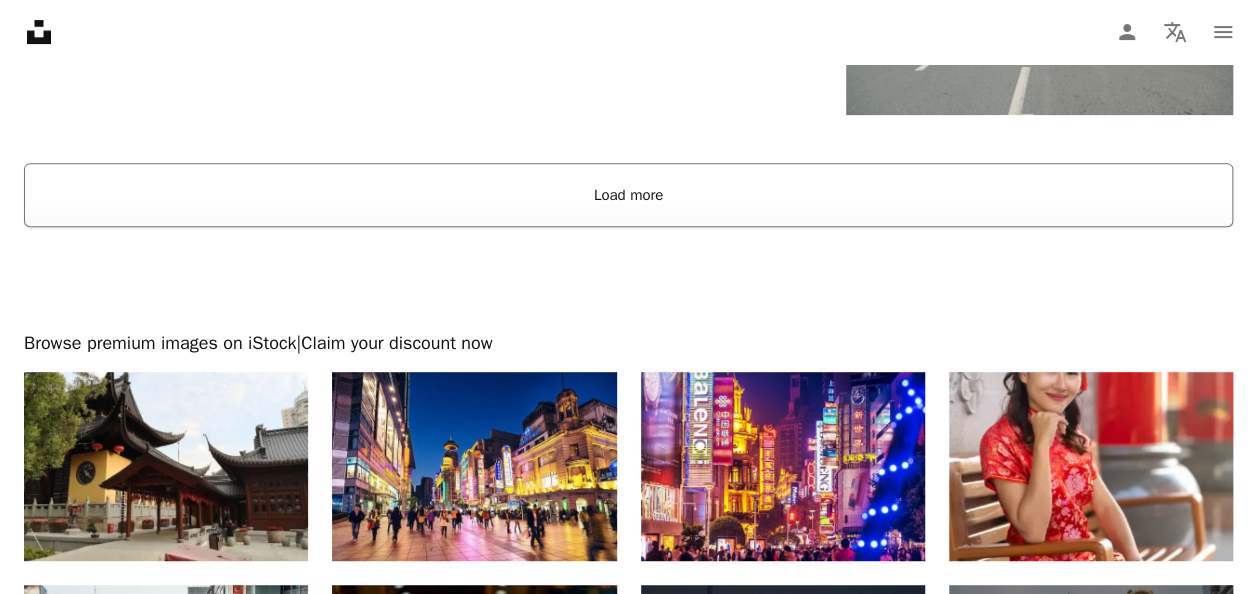 click on "Load more" at bounding box center (628, 195) 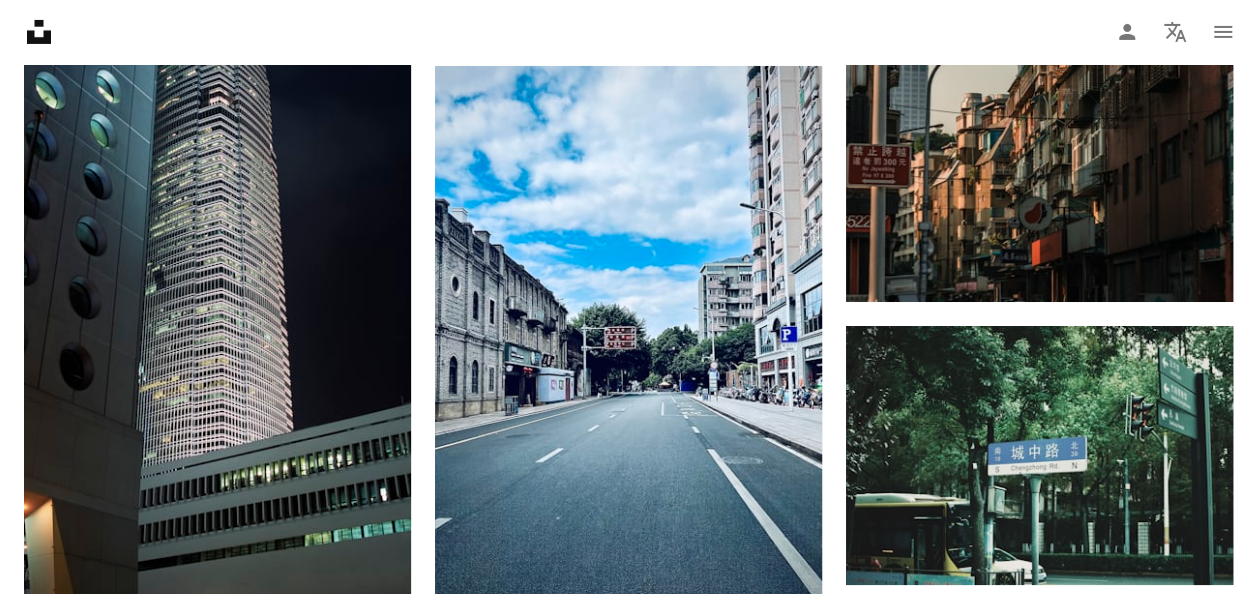 scroll, scrollTop: 7500, scrollLeft: 0, axis: vertical 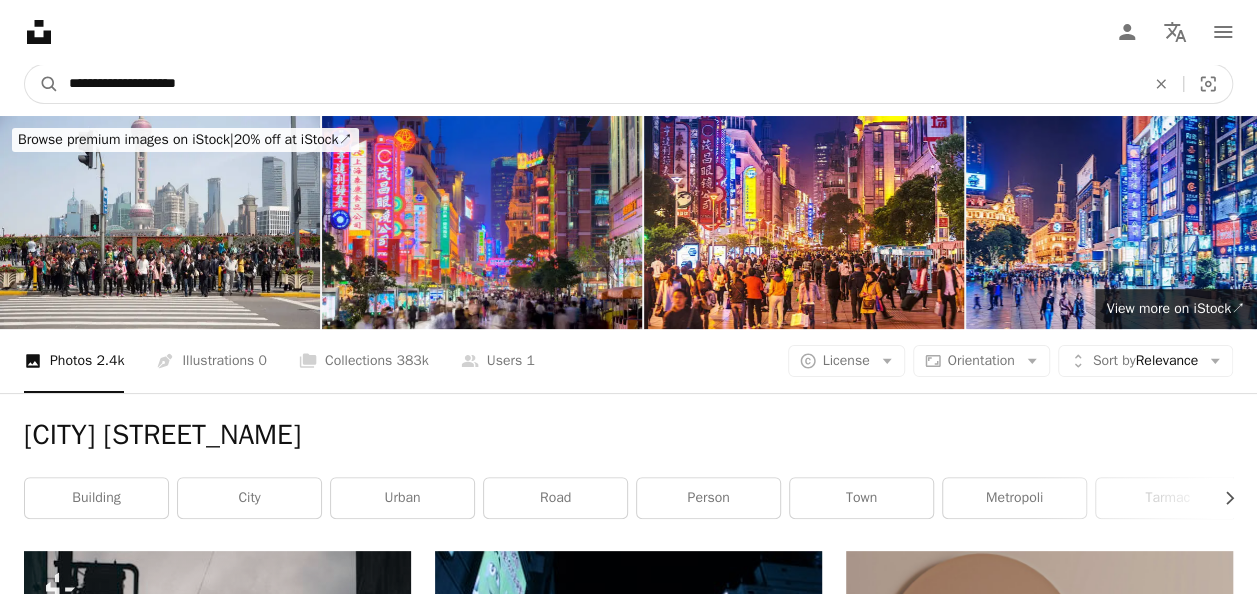 click on "**********" at bounding box center [599, 84] 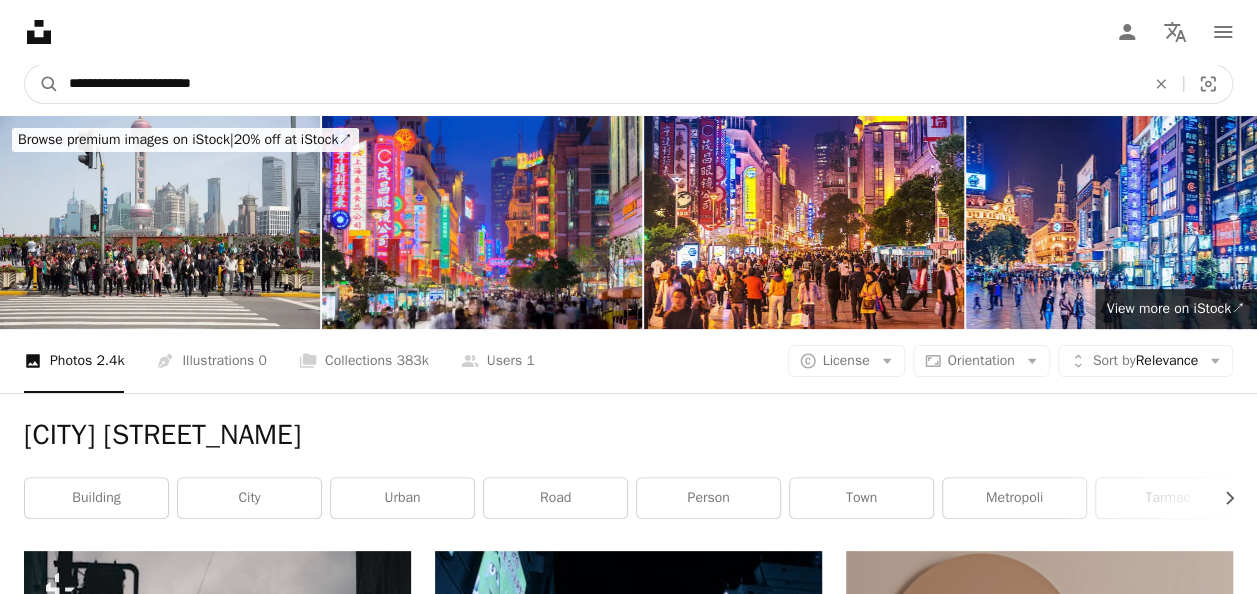 type on "**********" 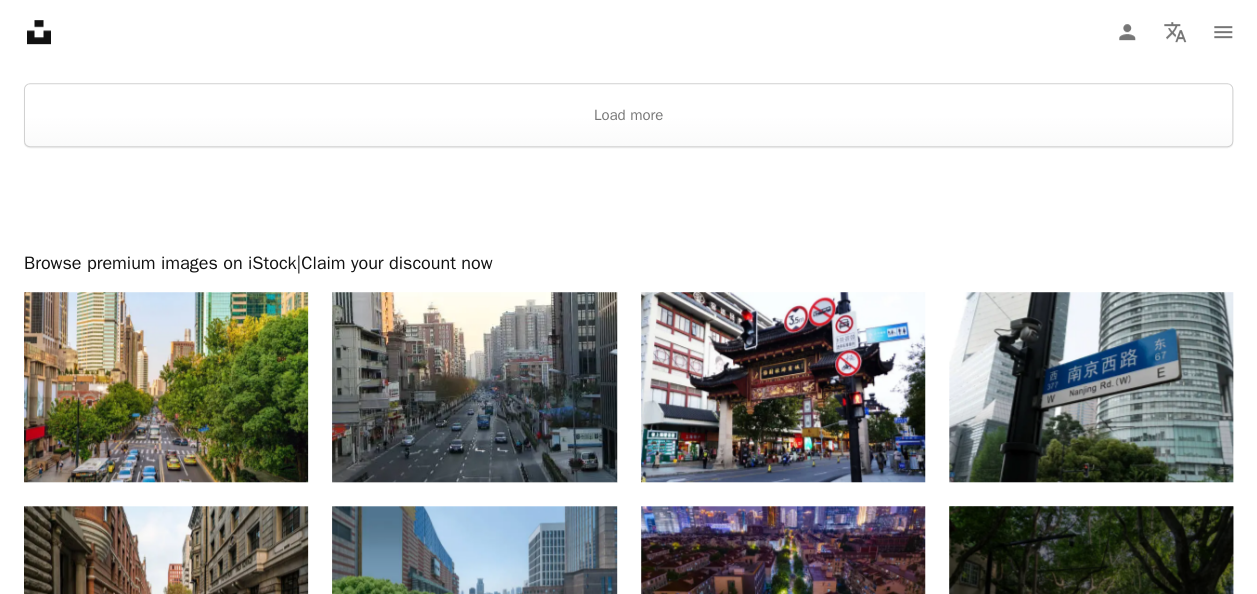 scroll, scrollTop: 4400, scrollLeft: 0, axis: vertical 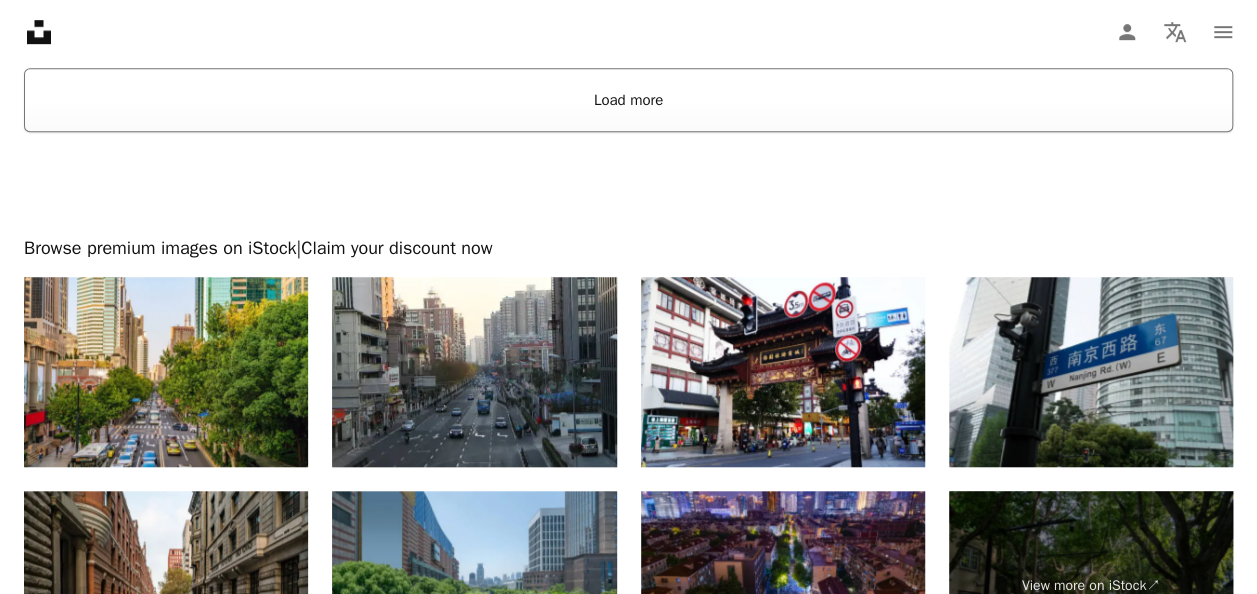 click on "Load more" at bounding box center [628, 100] 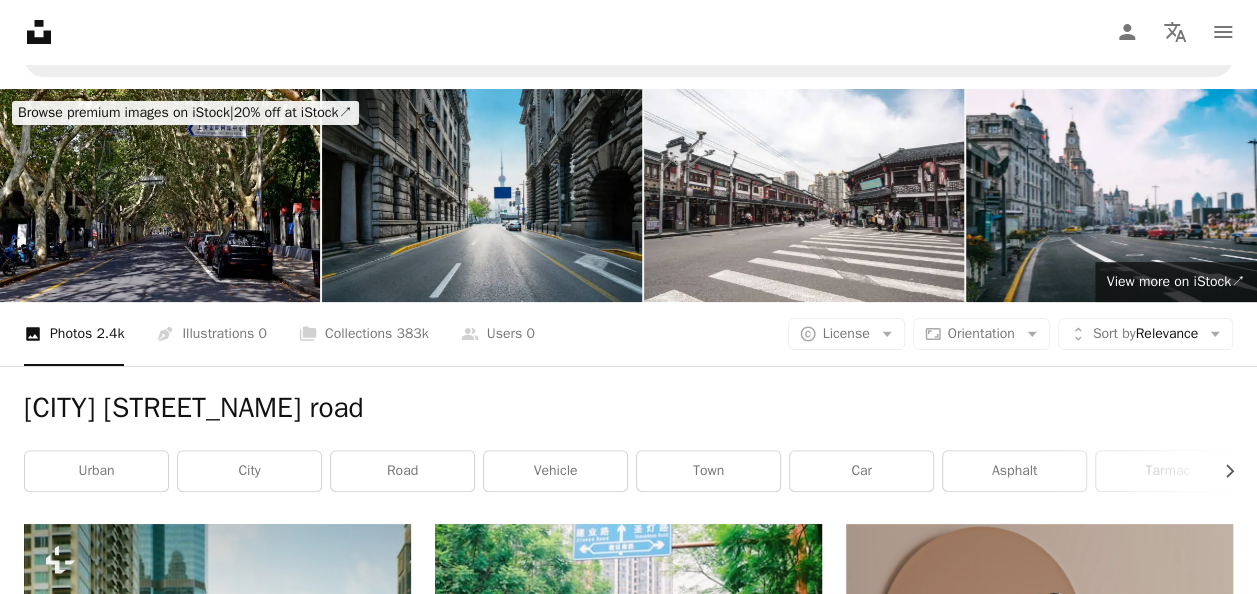 scroll, scrollTop: 0, scrollLeft: 0, axis: both 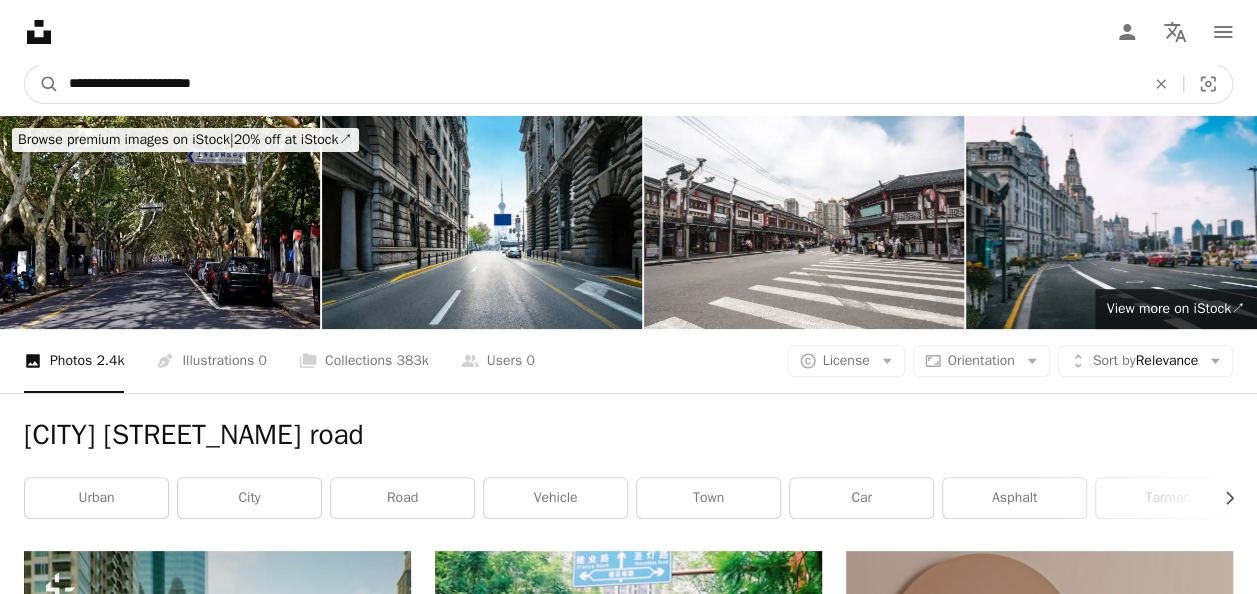 drag, startPoint x: 175, startPoint y: 86, endPoint x: 242, endPoint y: 87, distance: 67.00746 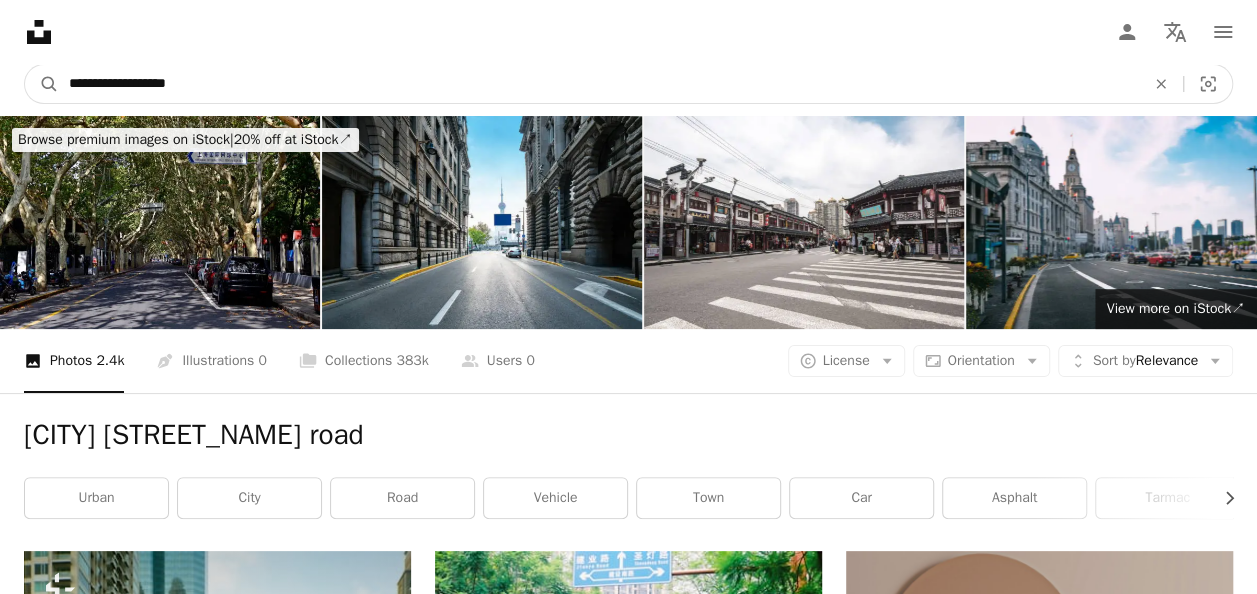 type on "**********" 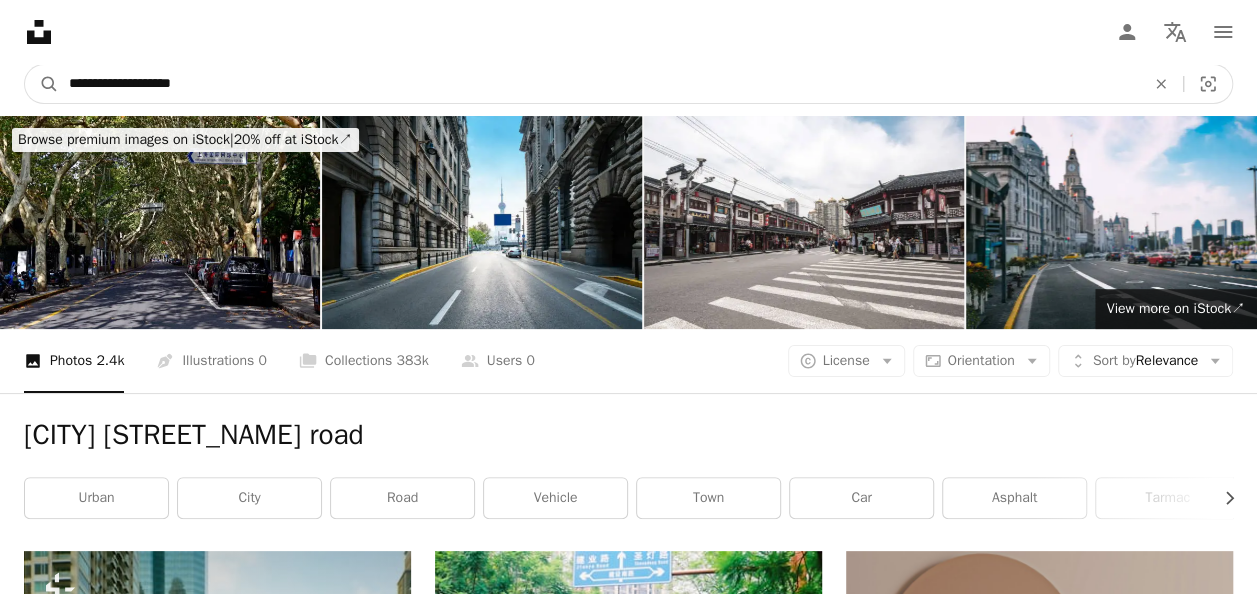 click on "A magnifying glass" at bounding box center (42, 84) 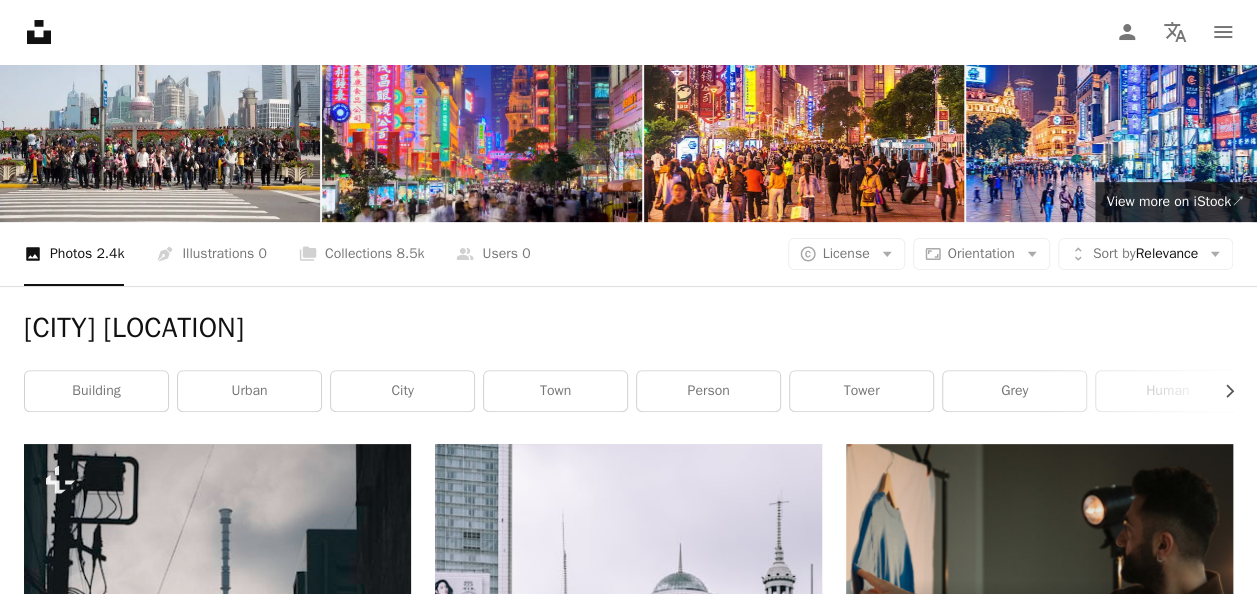 scroll, scrollTop: 0, scrollLeft: 0, axis: both 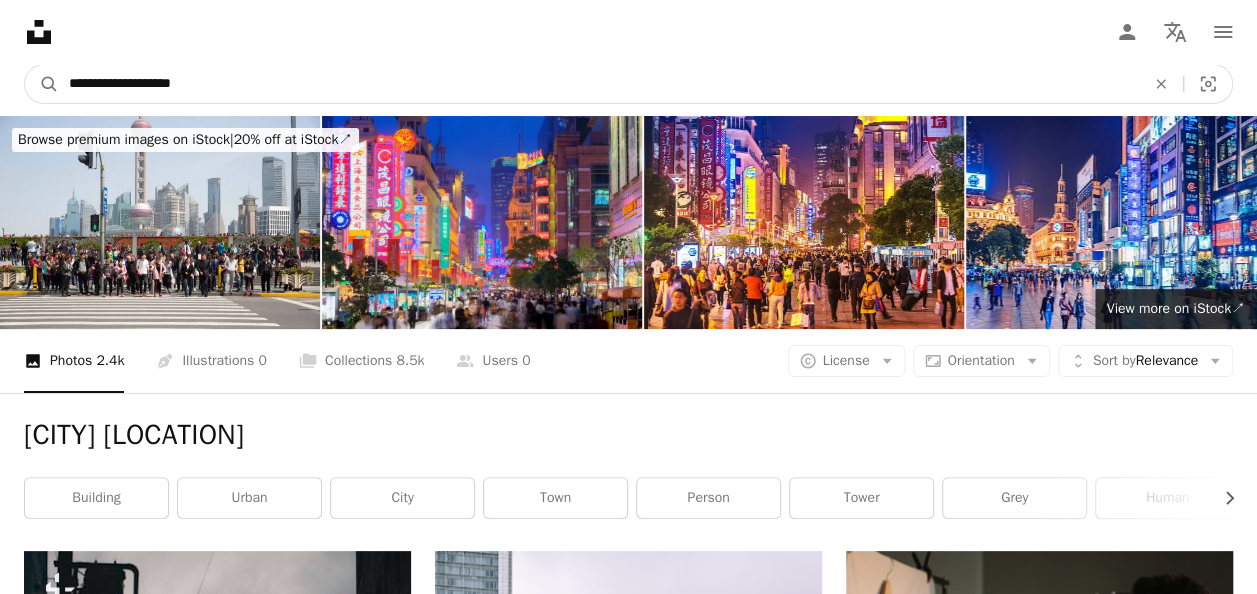 drag, startPoint x: 136, startPoint y: 78, endPoint x: 219, endPoint y: 89, distance: 83.725746 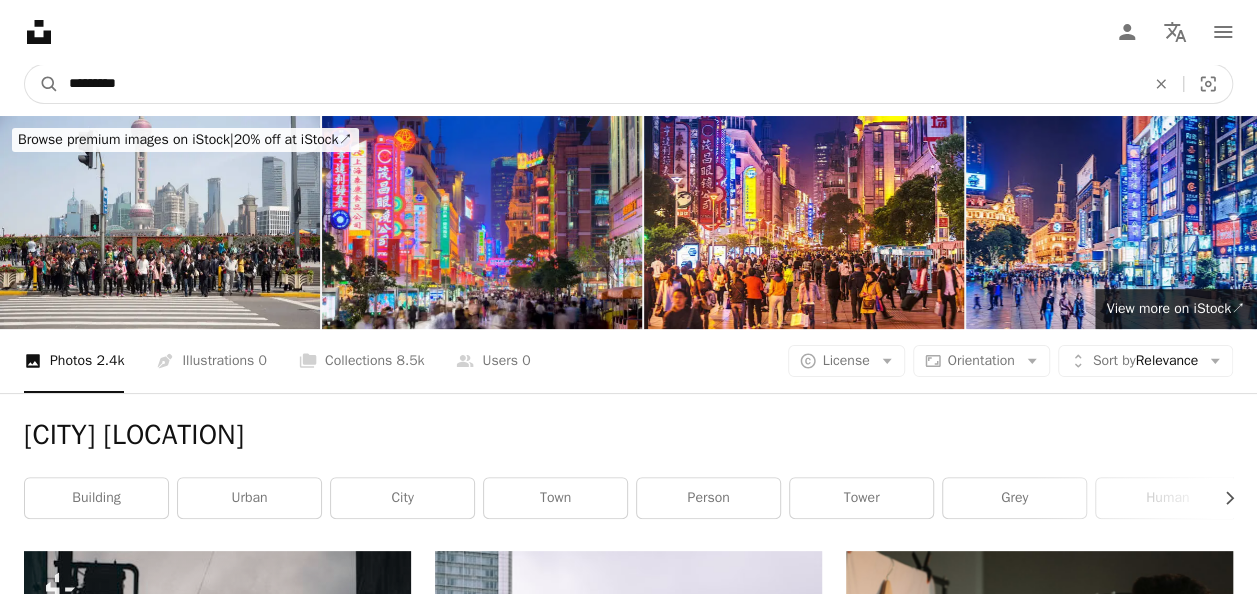 type on "********" 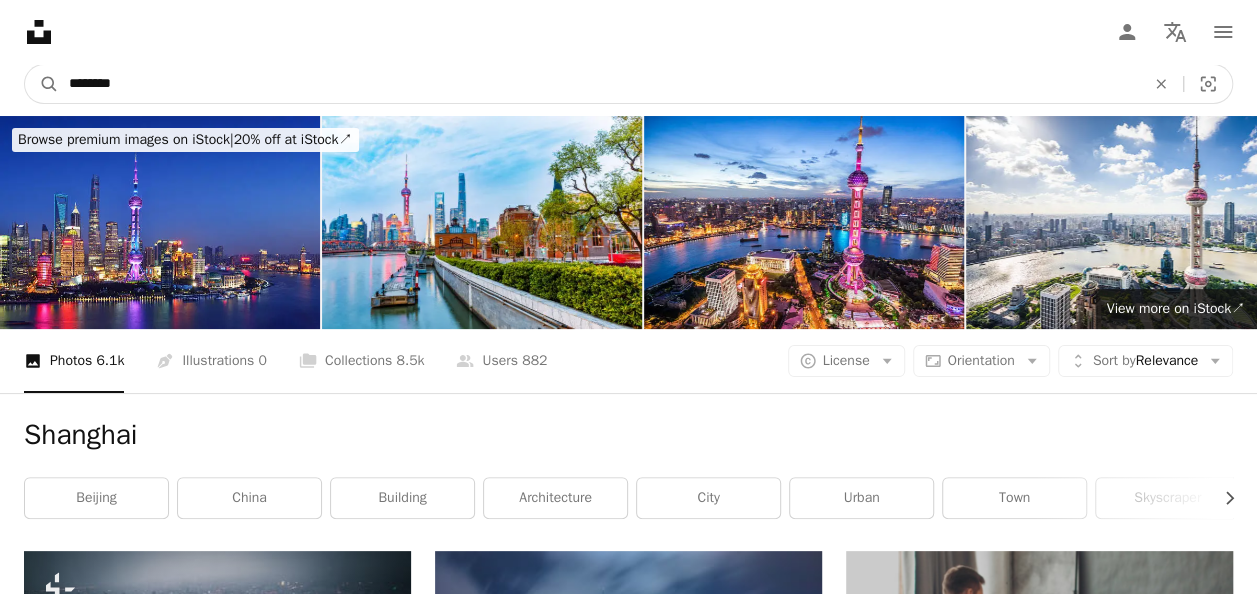 click on "********" at bounding box center [599, 84] 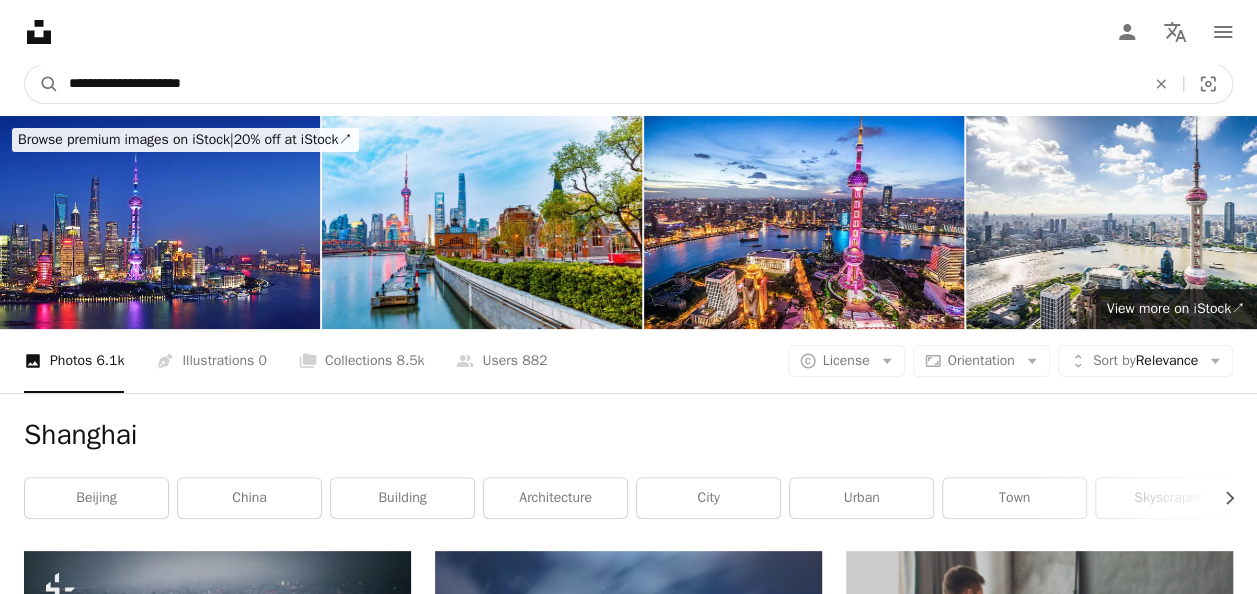 type on "**********" 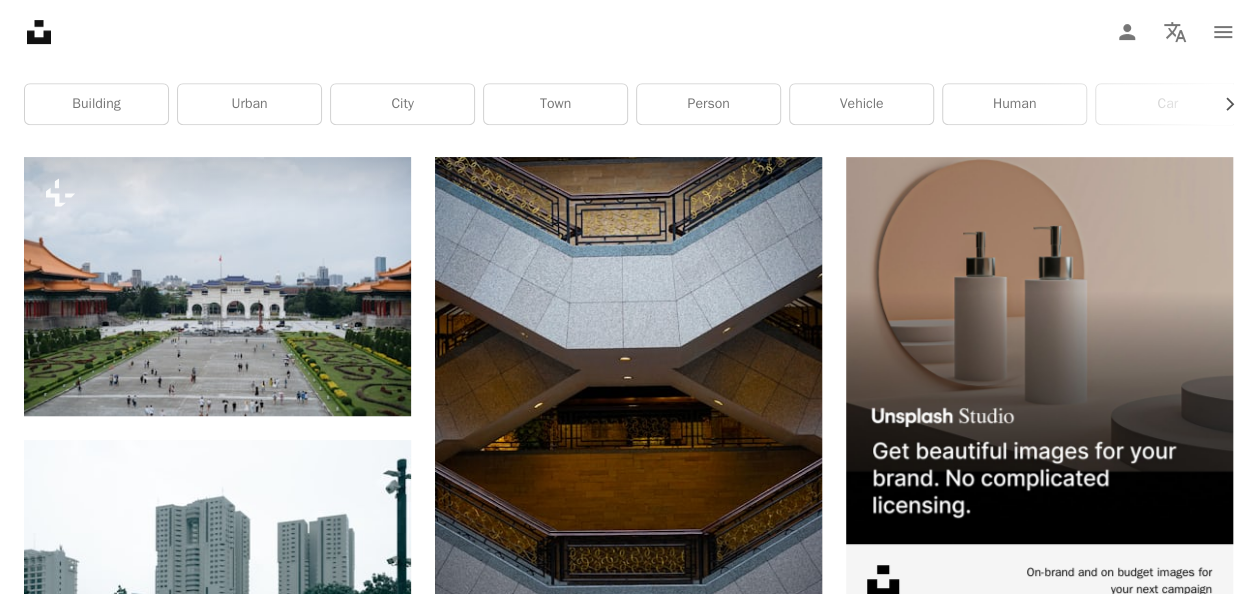 scroll, scrollTop: 0, scrollLeft: 0, axis: both 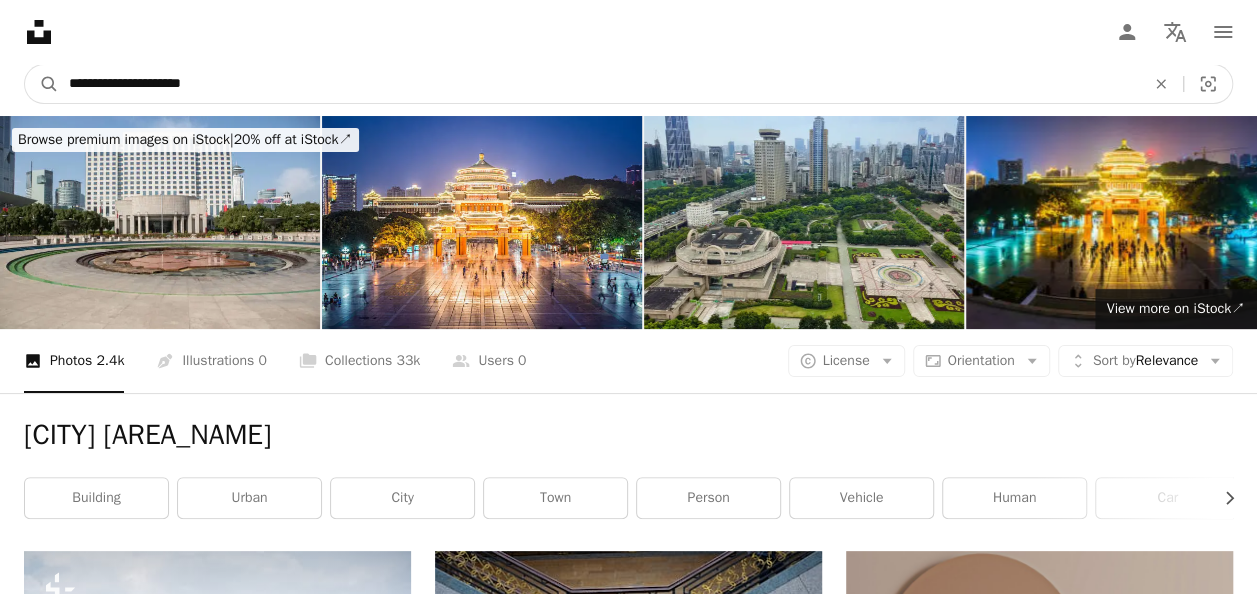 drag, startPoint x: 138, startPoint y: 84, endPoint x: 260, endPoint y: 83, distance: 122.0041 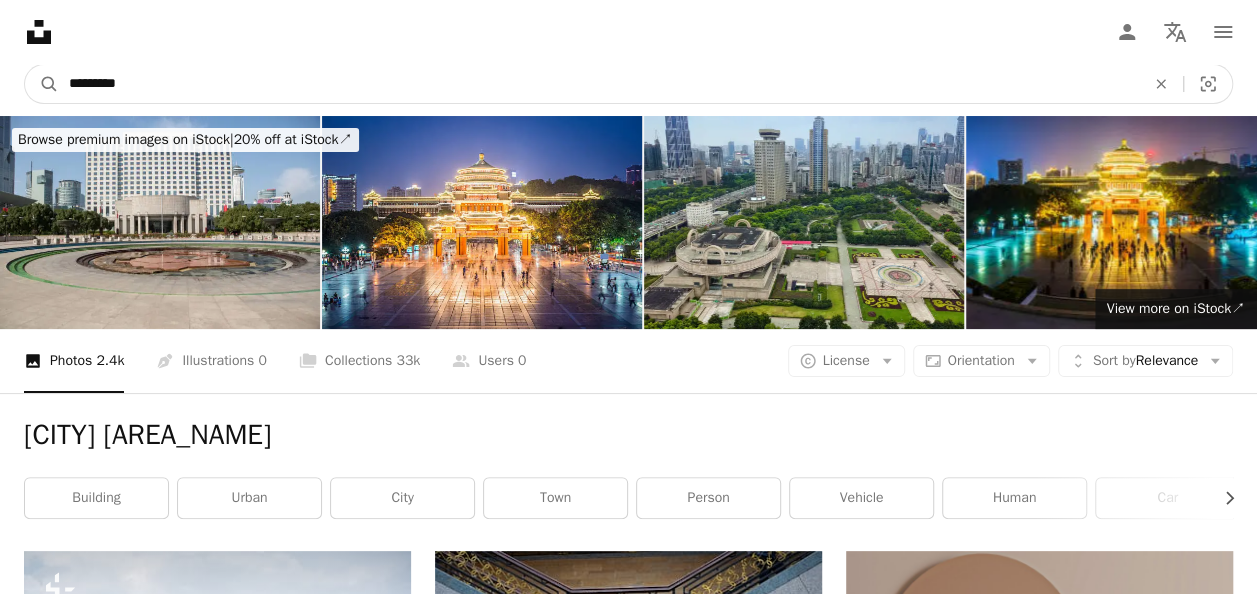 type on "********" 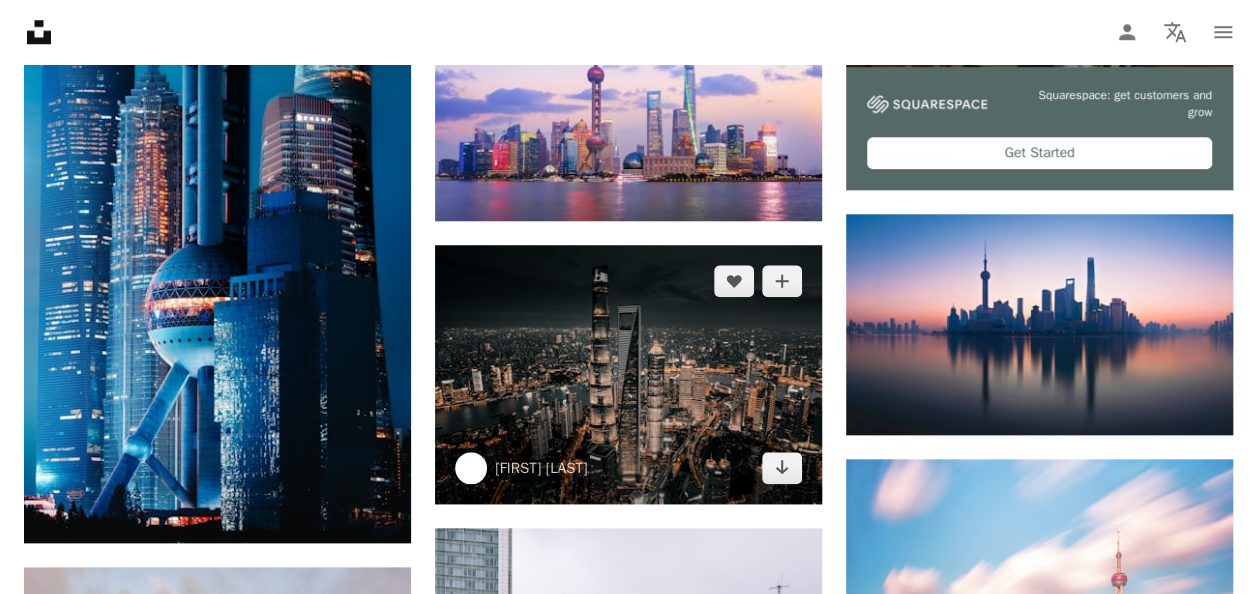 scroll, scrollTop: 900, scrollLeft: 0, axis: vertical 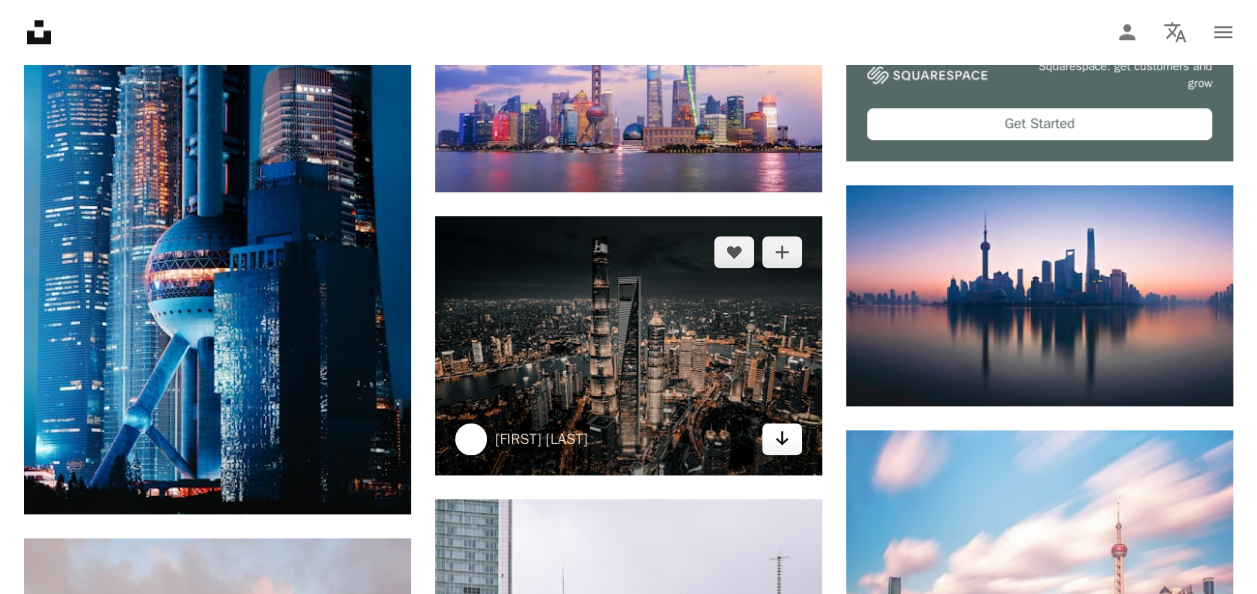 click on "Arrow pointing down" 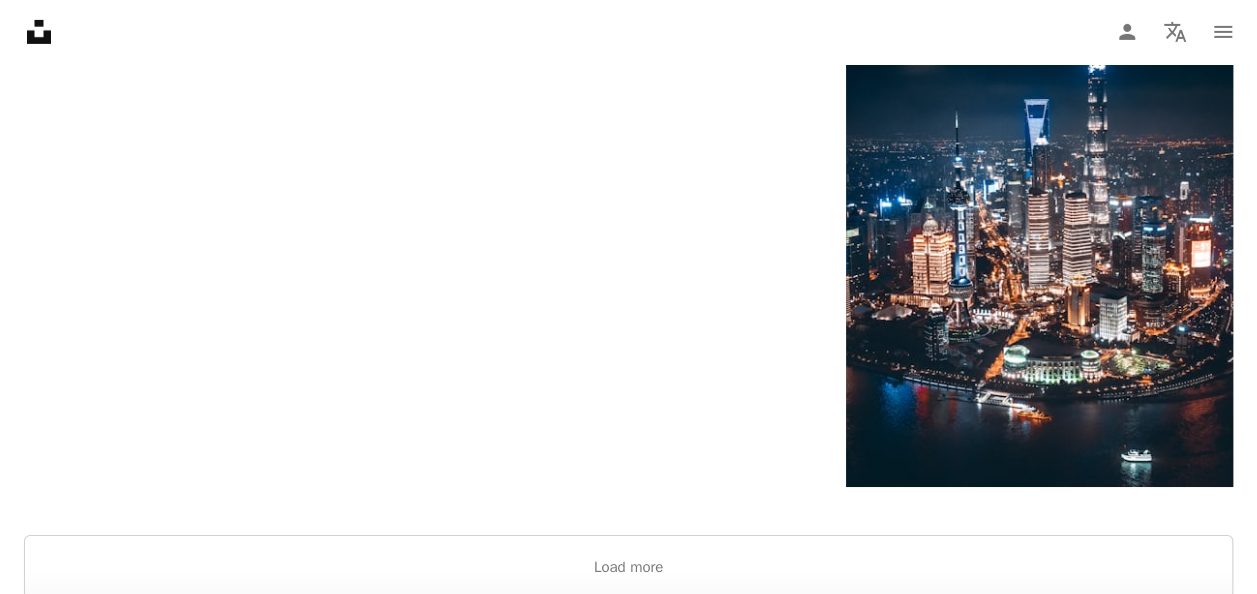 scroll, scrollTop: 3400, scrollLeft: 0, axis: vertical 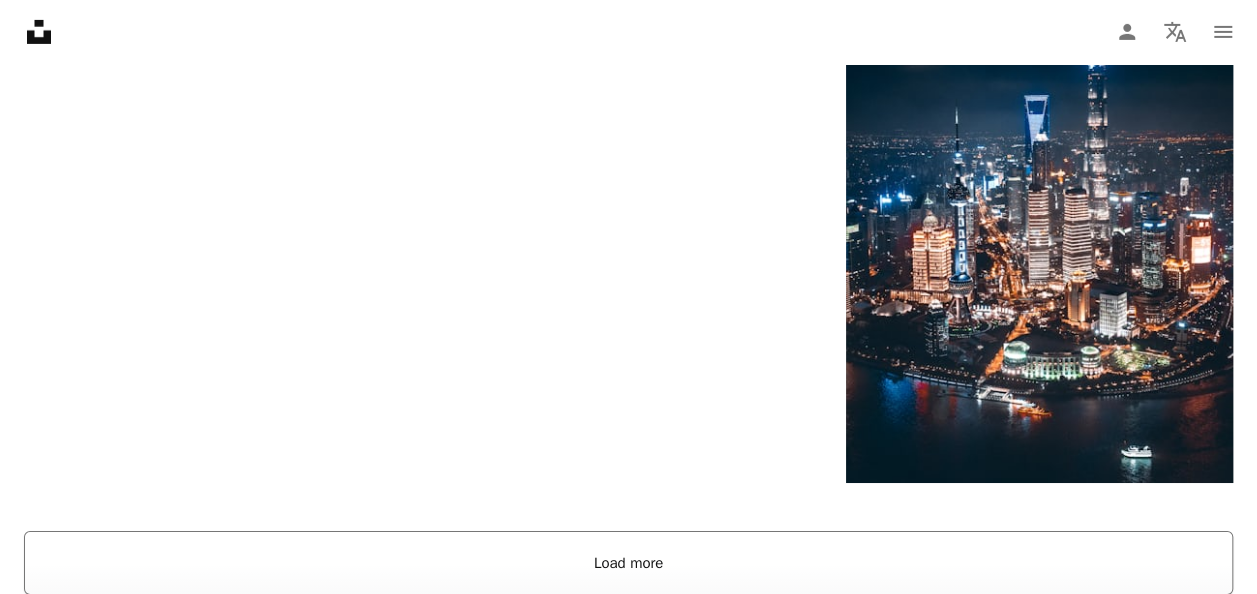 click on "Load more" at bounding box center (628, 563) 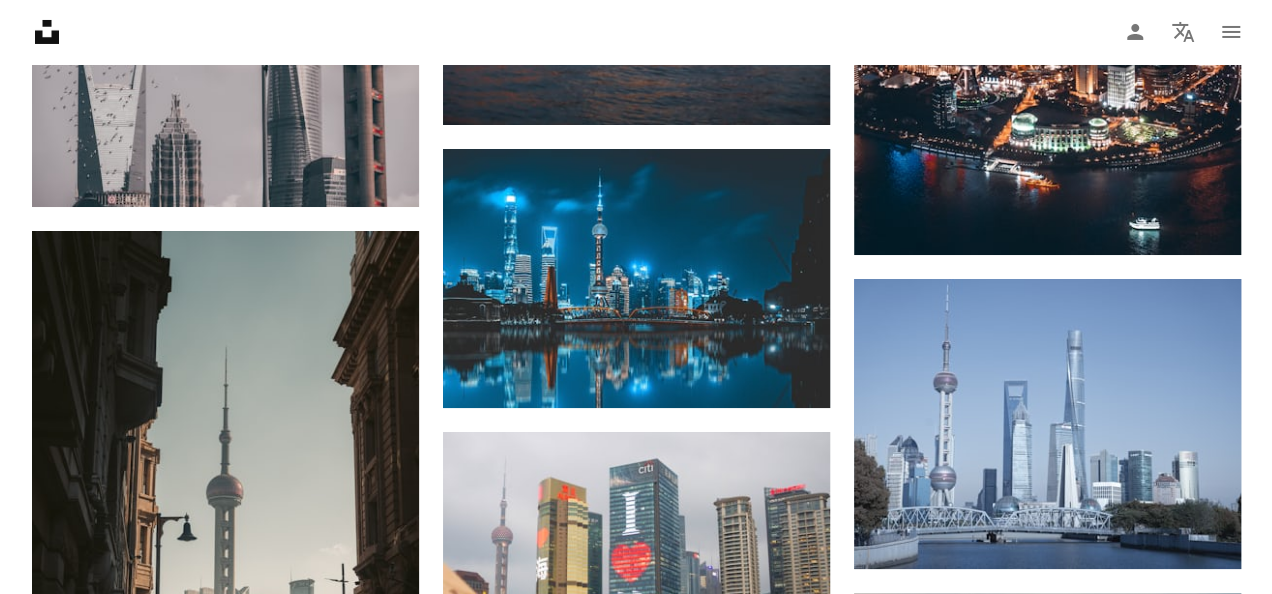 scroll, scrollTop: 3600, scrollLeft: 0, axis: vertical 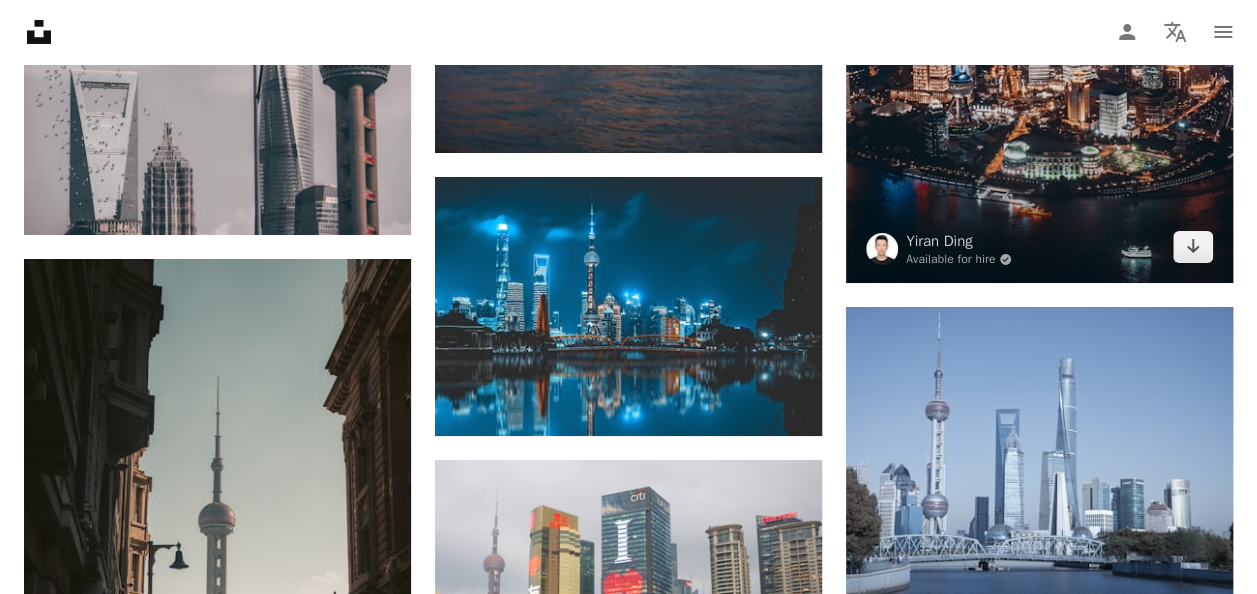 click at bounding box center [1039, 29] 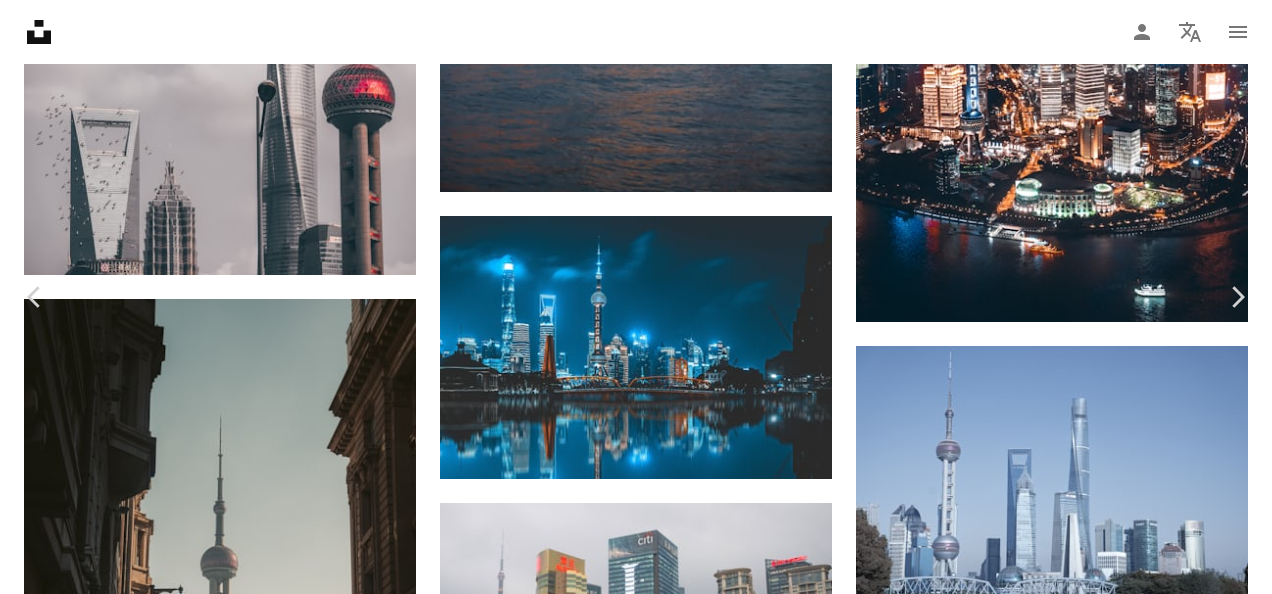 scroll, scrollTop: 3500, scrollLeft: 0, axis: vertical 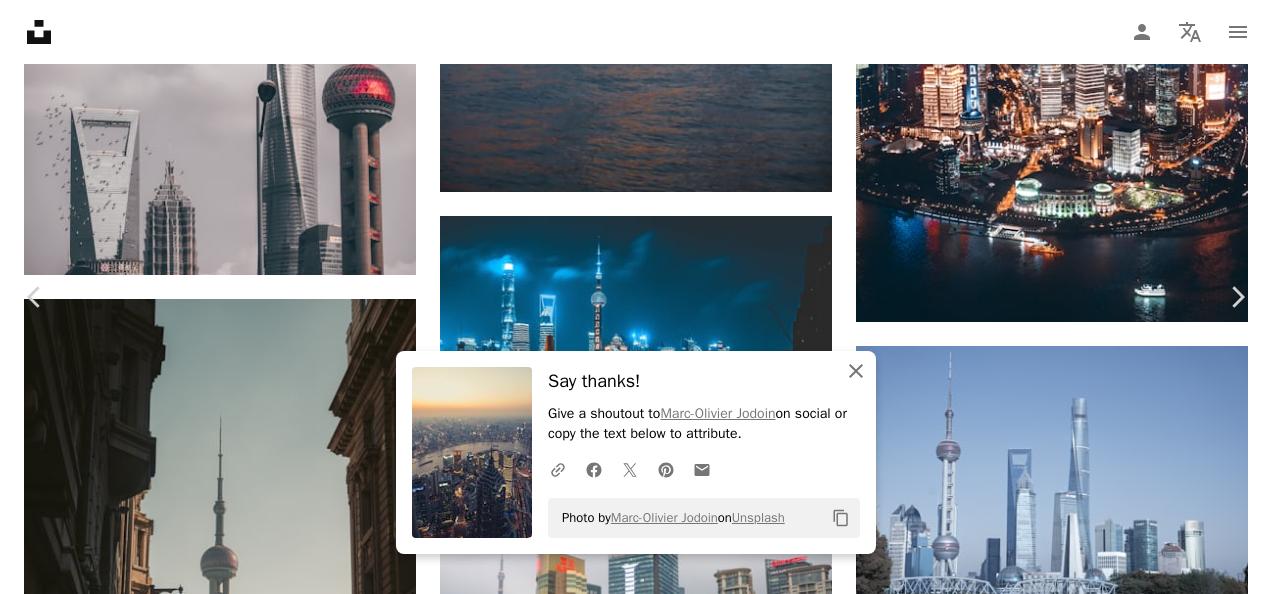 click 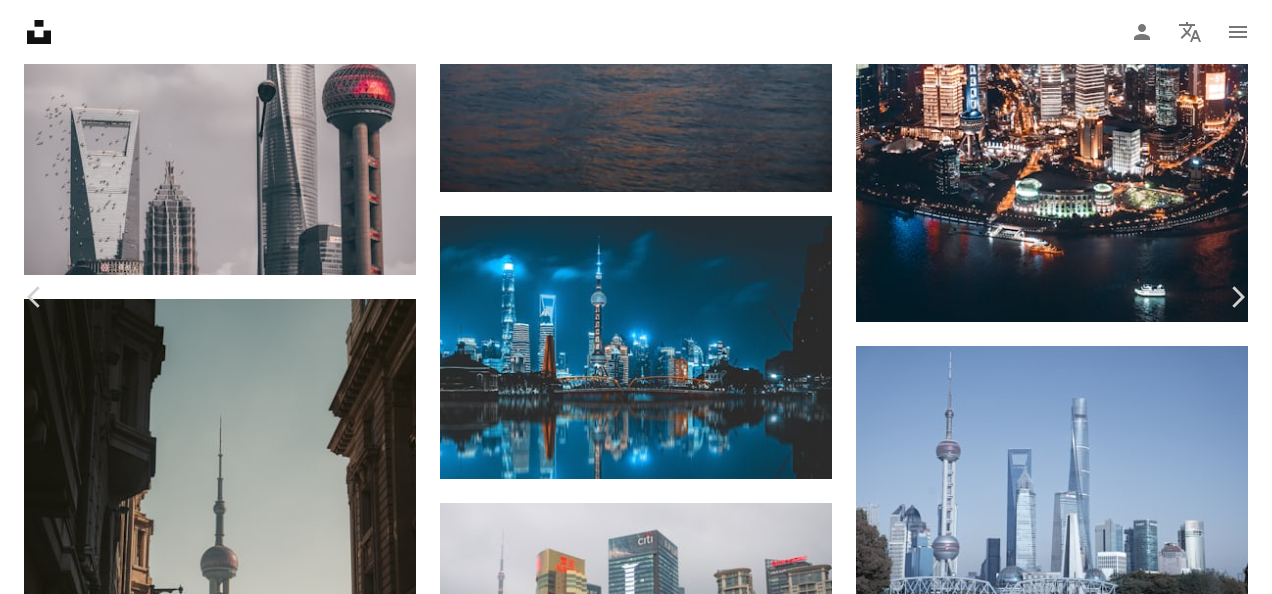 scroll, scrollTop: 7700, scrollLeft: 0, axis: vertical 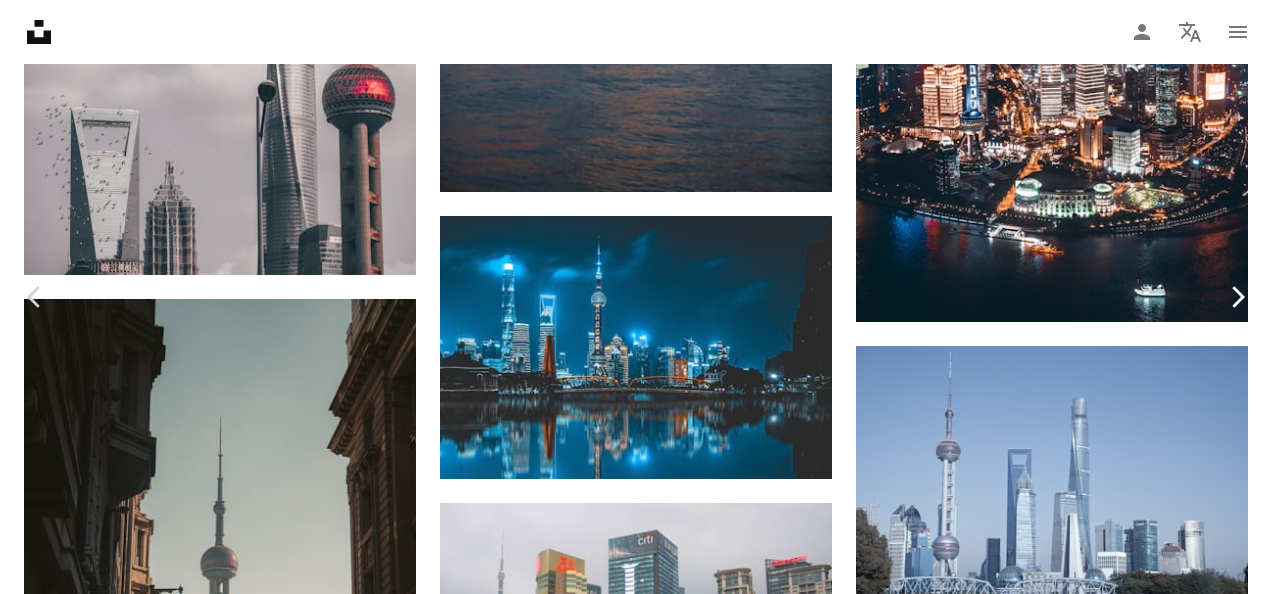 click on "Chevron right" at bounding box center [1237, 297] 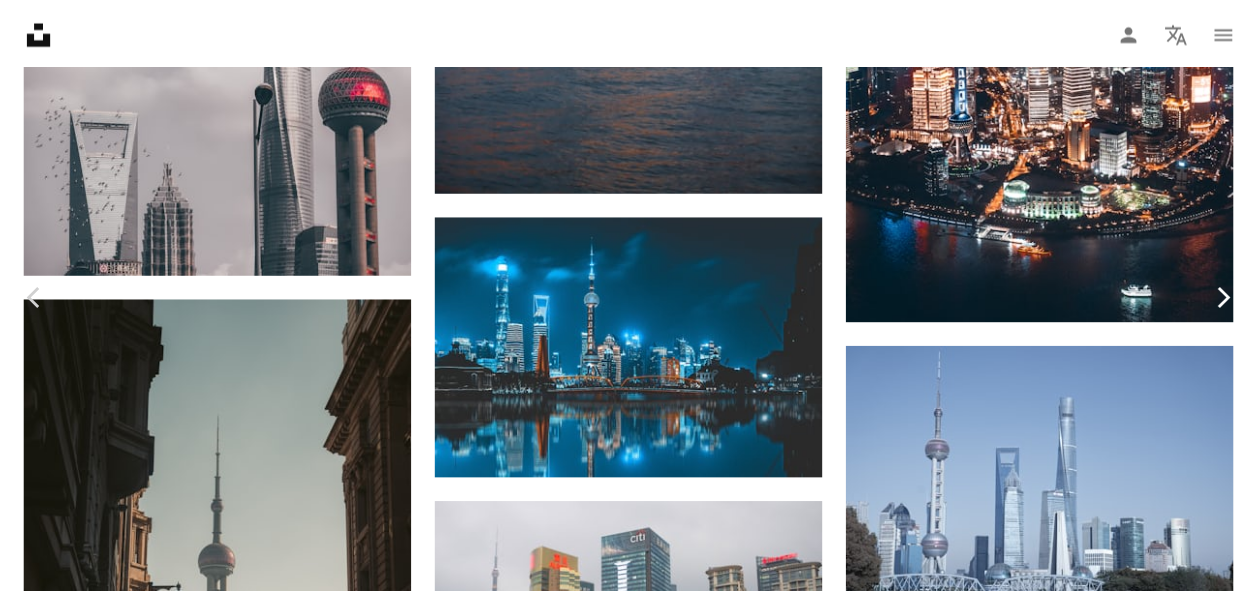 scroll, scrollTop: 0, scrollLeft: 0, axis: both 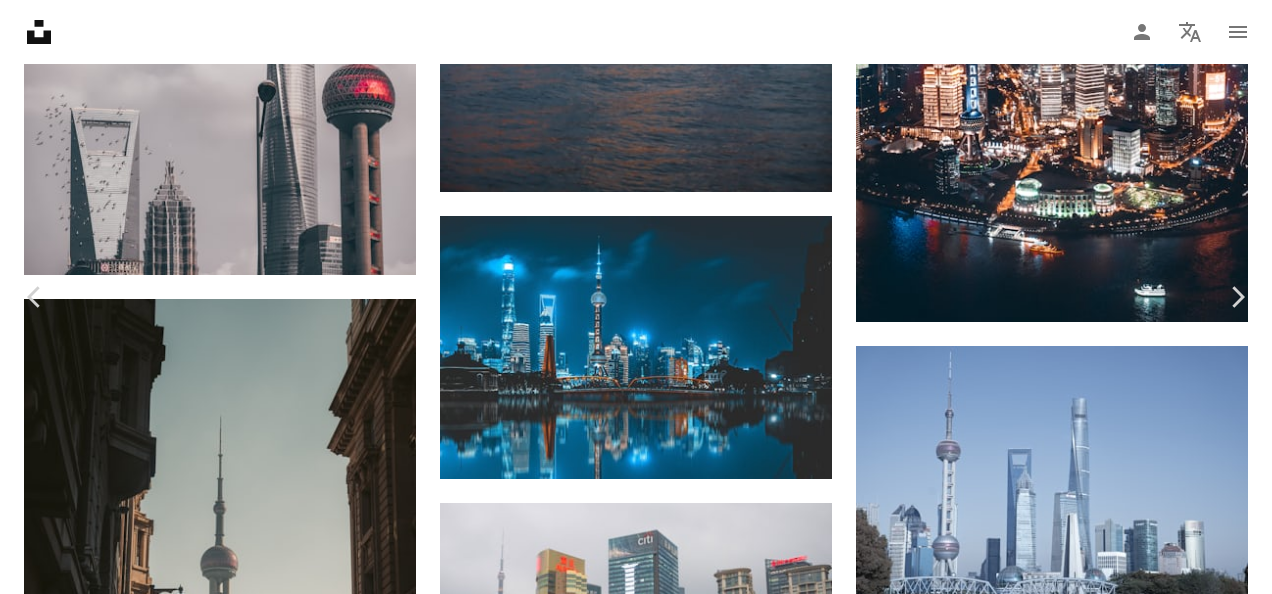 click on "An X shape" at bounding box center [20, 20] 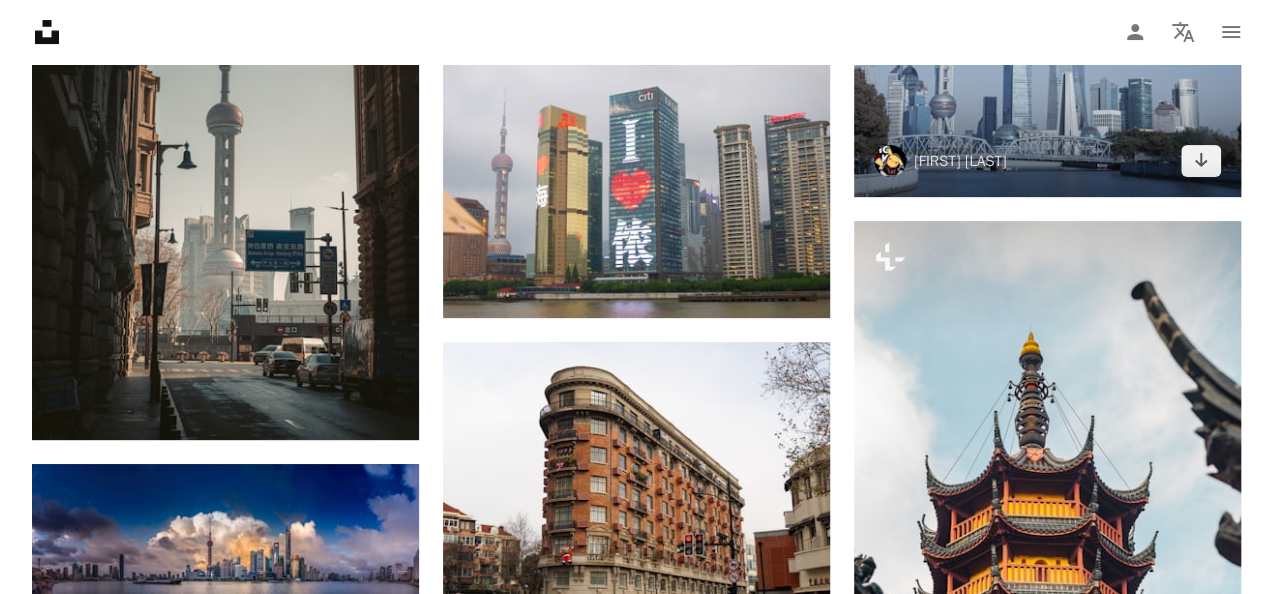 scroll, scrollTop: 4300, scrollLeft: 0, axis: vertical 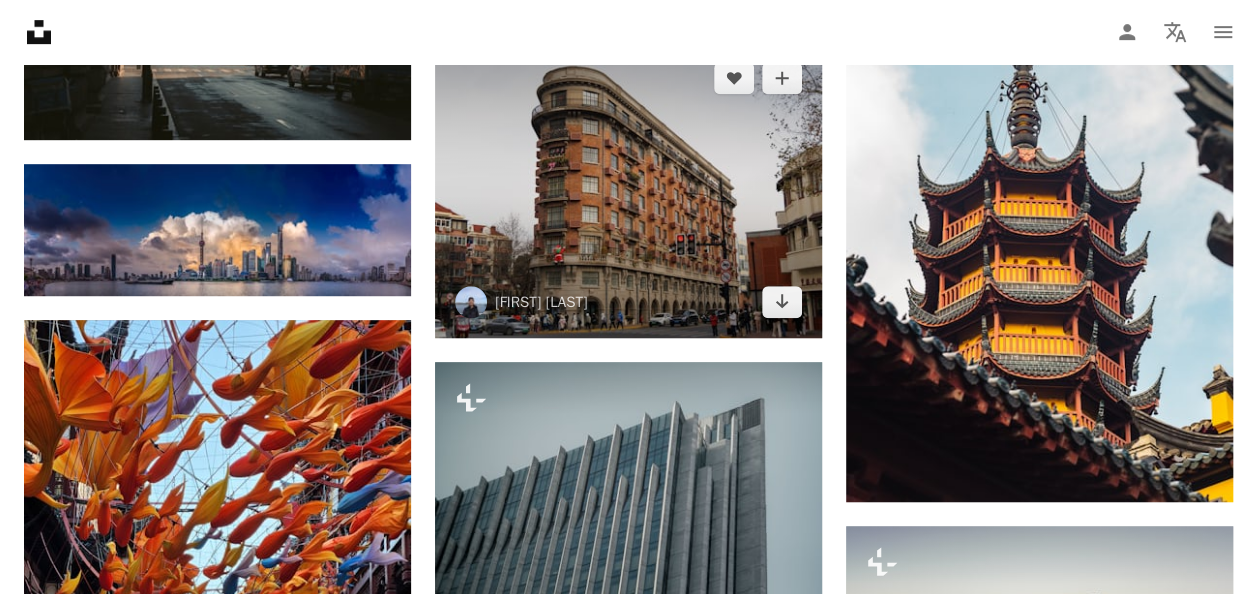 click at bounding box center [628, 190] 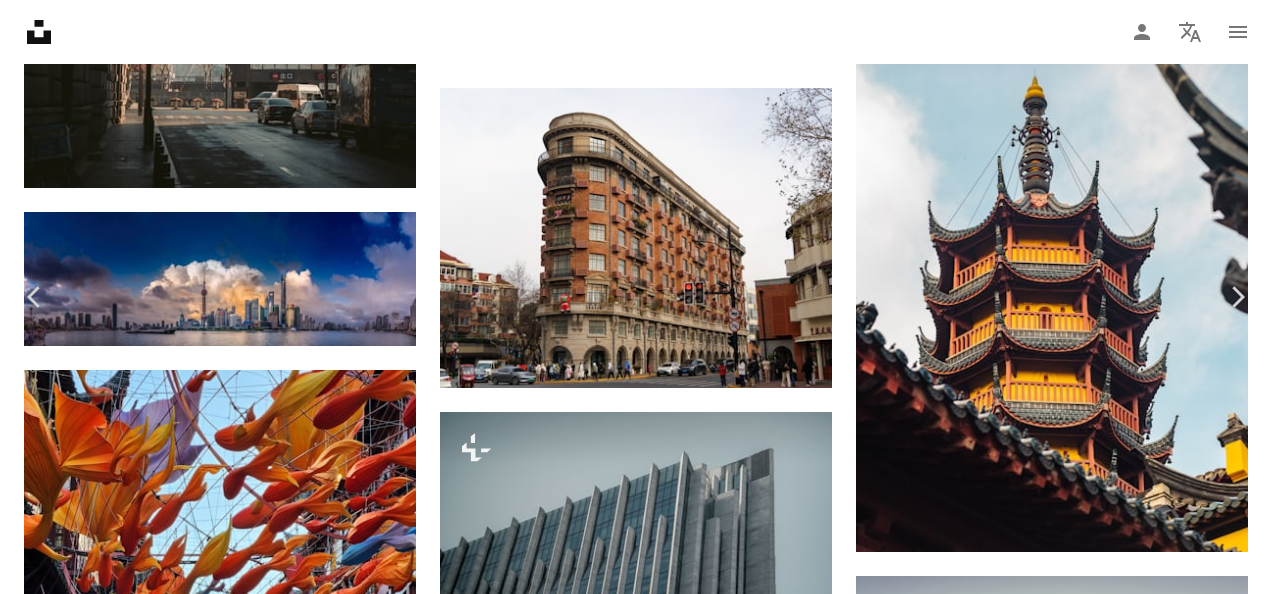scroll, scrollTop: 5200, scrollLeft: 0, axis: vertical 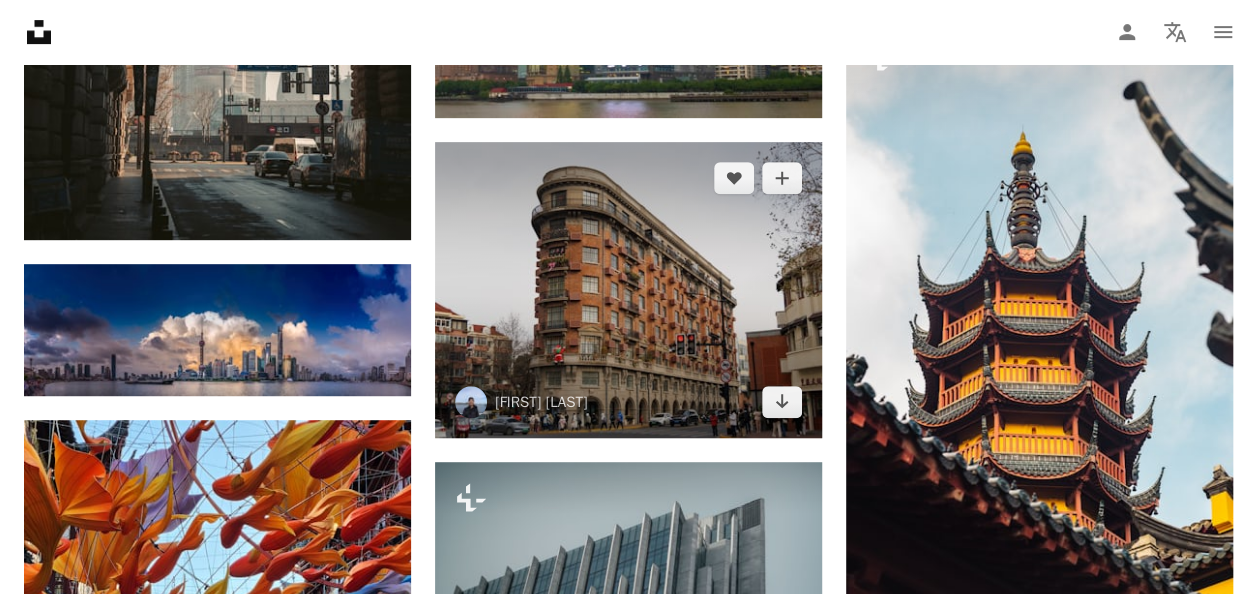 click at bounding box center [628, 290] 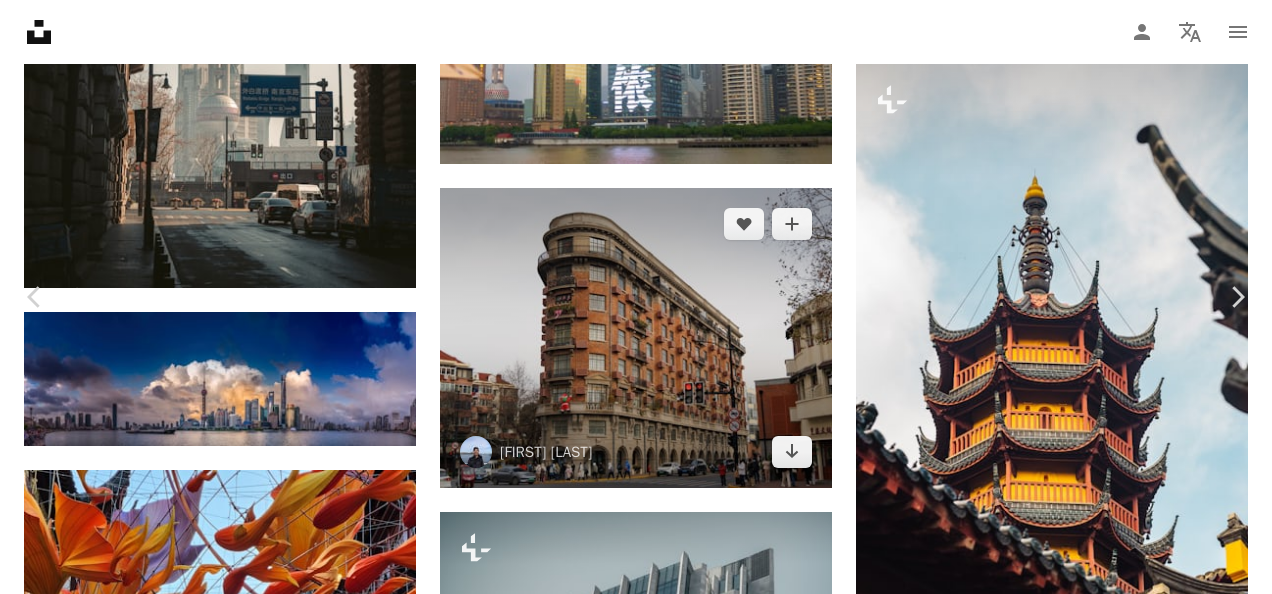 scroll, scrollTop: 1500, scrollLeft: 0, axis: vertical 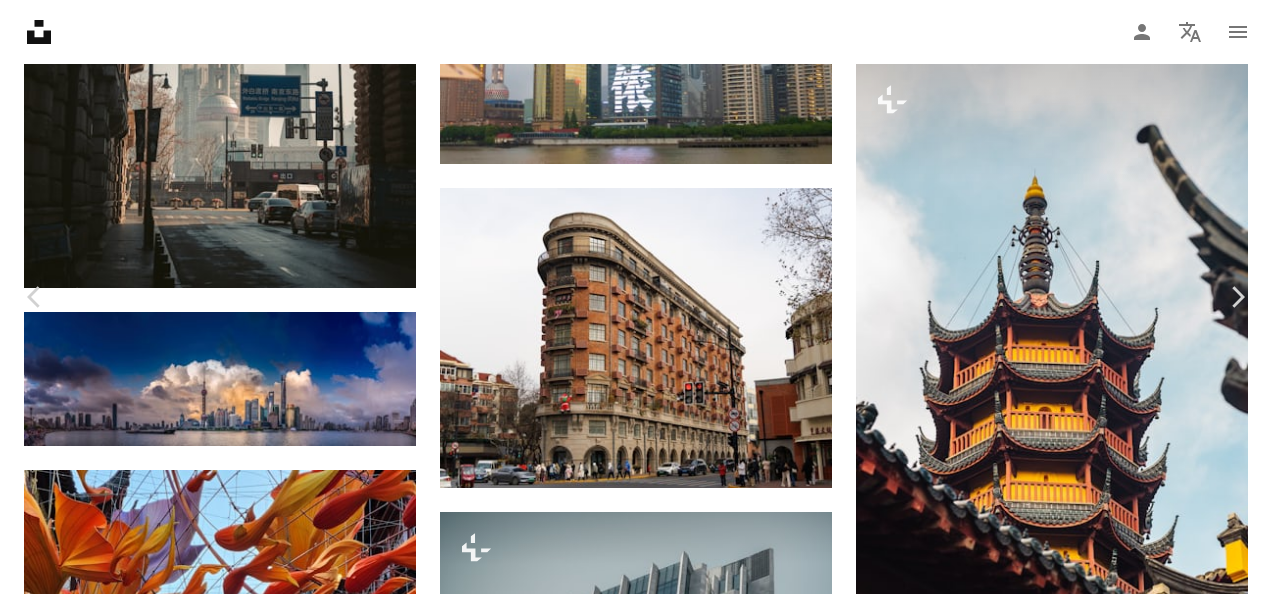 click at bounding box center [628, 8657] 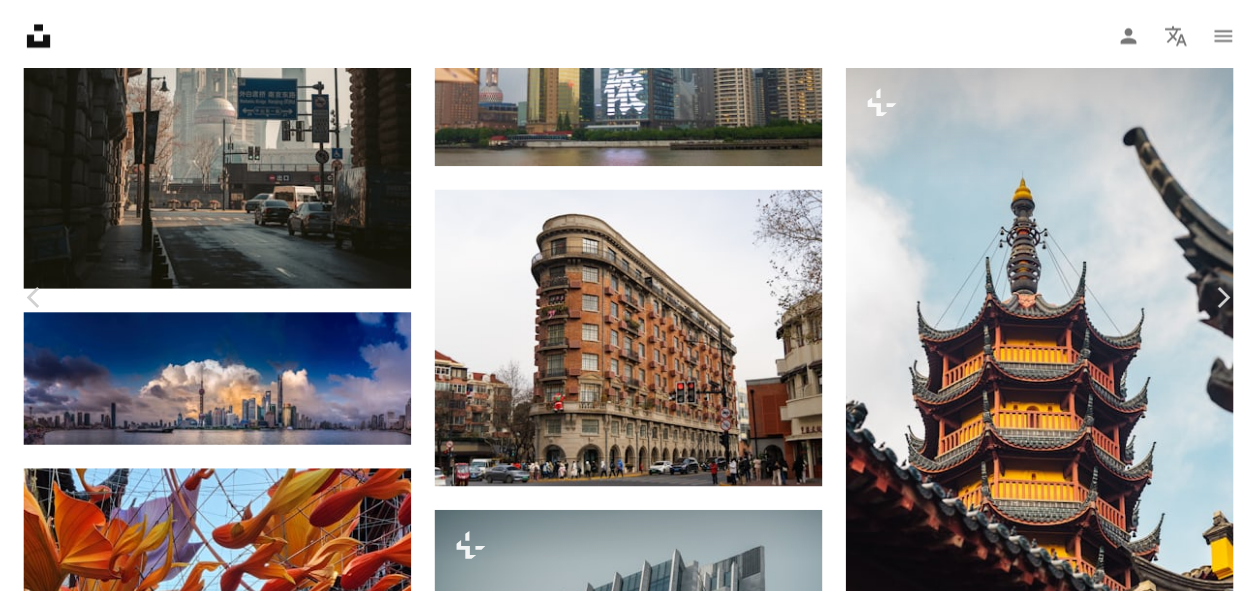 scroll, scrollTop: 300, scrollLeft: 0, axis: vertical 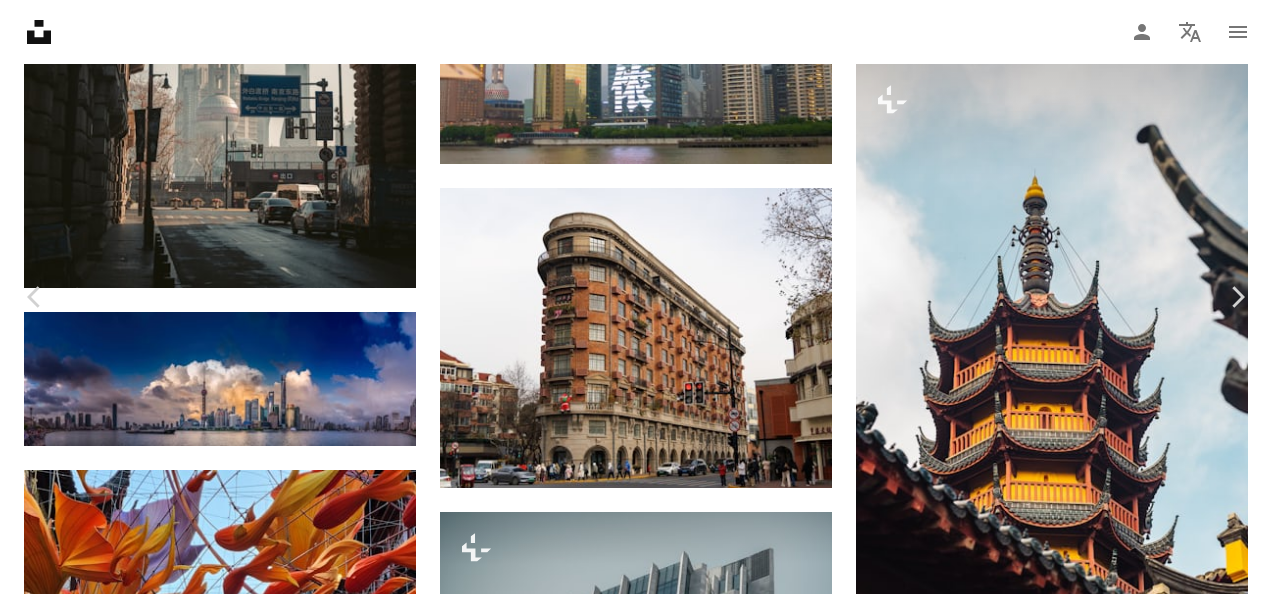 click on "An X shape Chevron left Chevron right Getty Images For  Unsplash+ A heart A plus sign A lock Download Zoom in A forward-right arrow Share More Actions Calendar outlined Published on  December 4, 2024 Camera SONY, ILCE-6000 Safety Licensed under the  Unsplash+ License travel city architecture summer photography river warehouse [COUNTRY] brick wall history cityscape outdoors tourism old brick city street medieval horizontal decoration city life Backgrounds From this series Plus sign for Unsplash+ Plus sign for Unsplash+ Related images Plus sign for Unsplash+ A heart A plus sign Getty Images For  Unsplash+ A lock Download Plus sign for Unsplash+ A heart A plus sign [NAME] For  Unsplash+ A lock Download Plus sign for Unsplash+ A heart A plus sign [NAME] For  Unsplash+ A lock Download Plus sign for Unsplash+ A heart A plus sign [NAME] For  Unsplash+ A lock Download Plus sign for Unsplash+ A heart A plus sign [NAME] For  Unsplash+ A lock Download Plus sign for Unsplash+ A heart" at bounding box center [636, 8642] 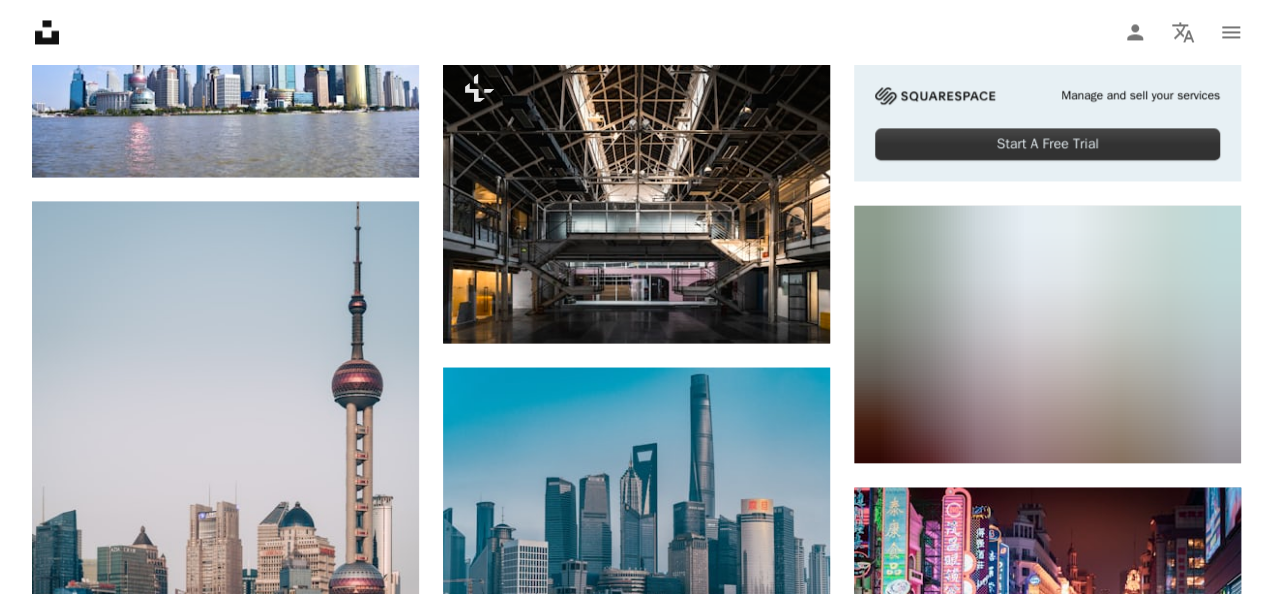 scroll, scrollTop: 9500, scrollLeft: 0, axis: vertical 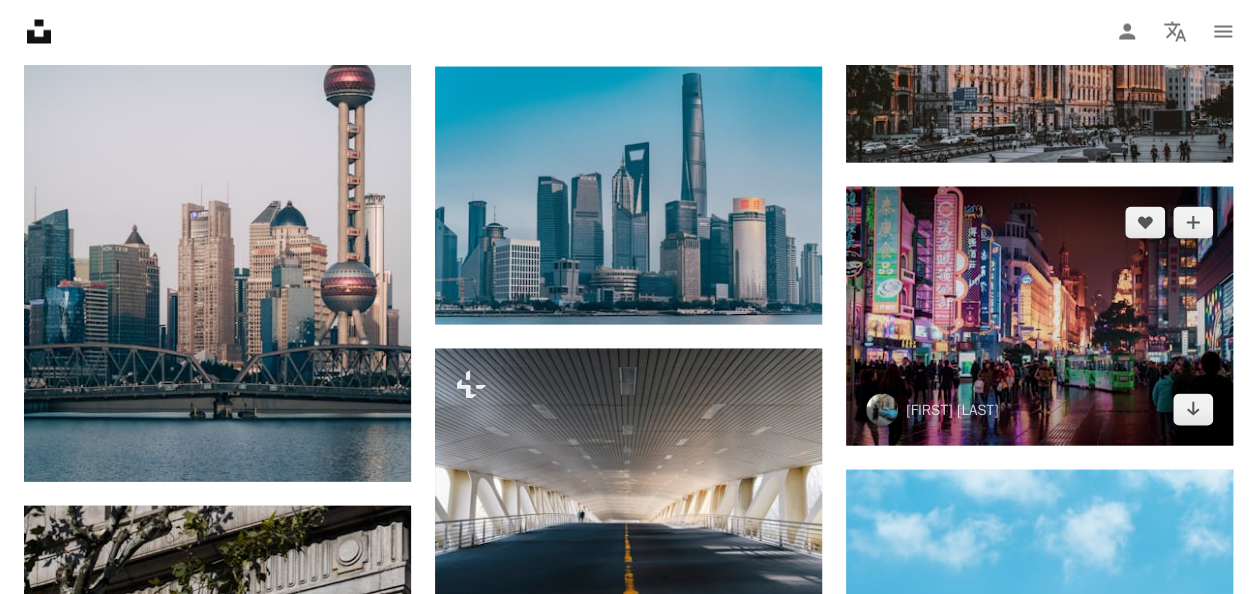 click at bounding box center (1039, 316) 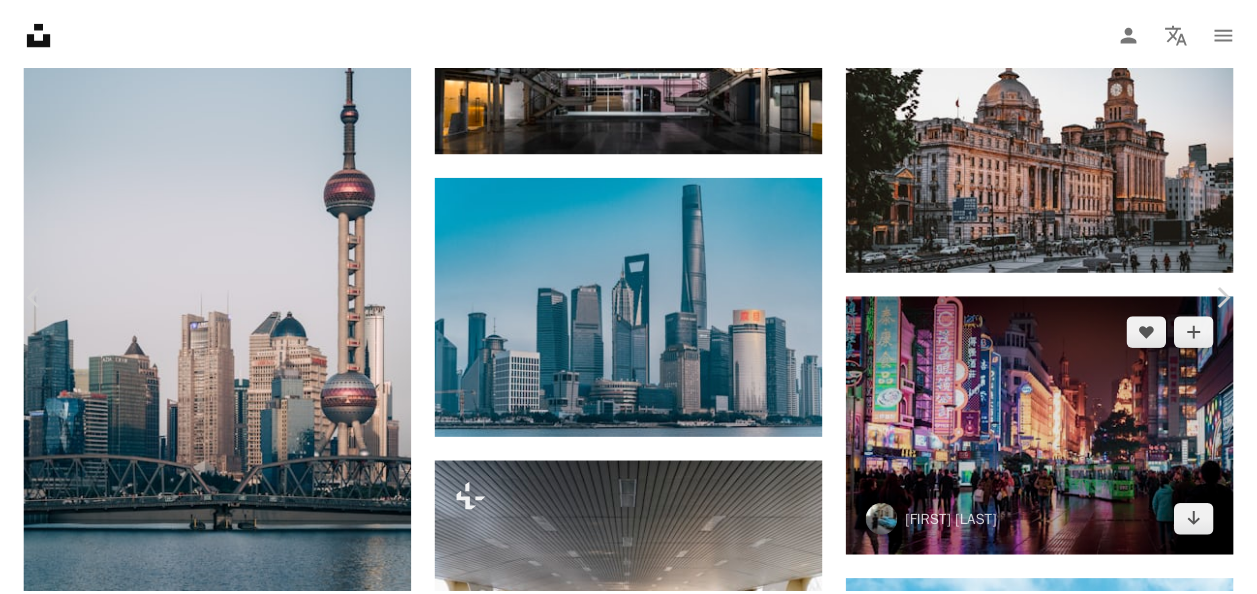 scroll, scrollTop: 0, scrollLeft: 0, axis: both 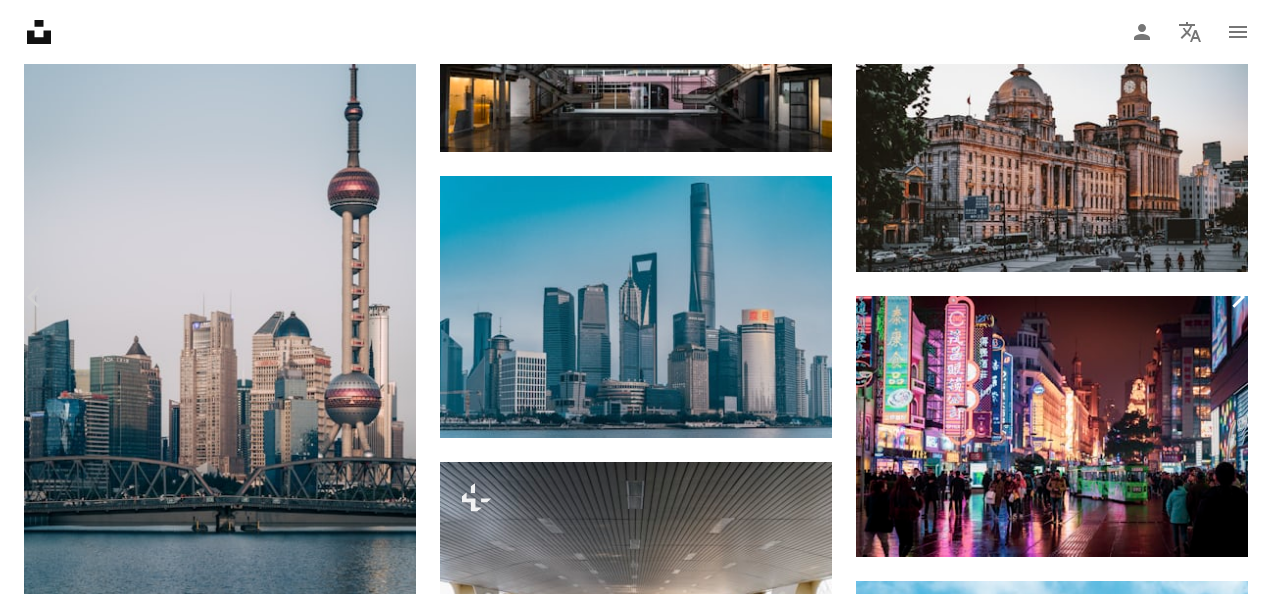 click on "Chevron right" 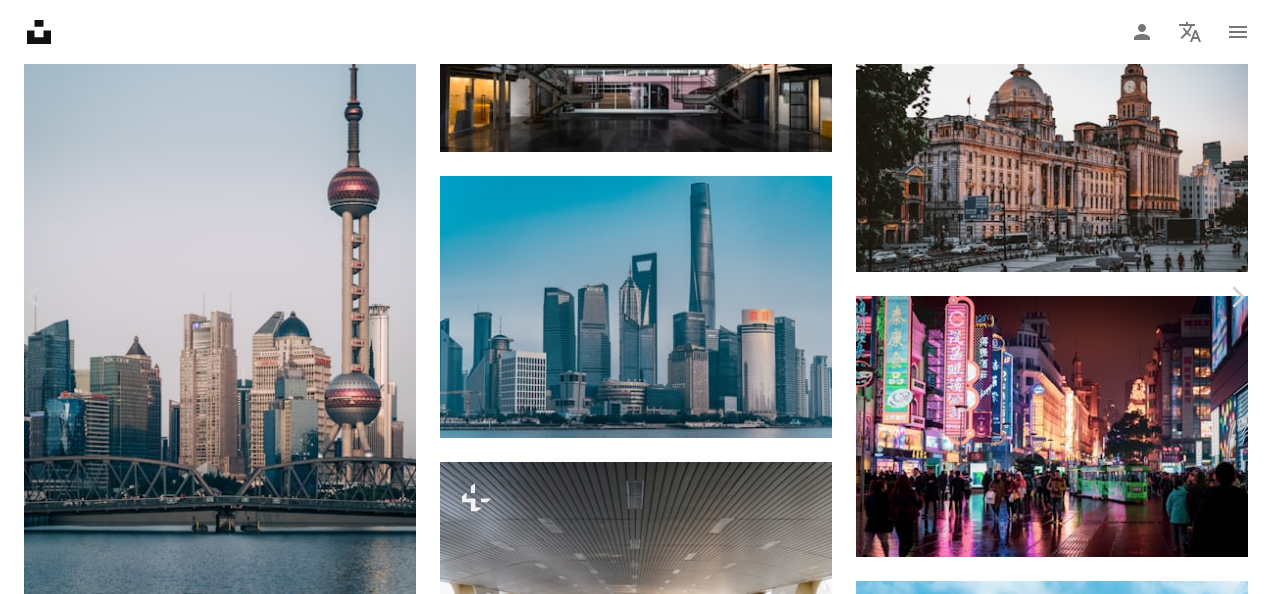 click on "An X shape Chevron left Chevron right [FIRST] [LAST] Available for hire A checkmark inside of a circle A heart A plus sign Download free Chevron down Zoom in Views 78,350 Downloads 1,271 A forward-right arrow Share Info icon Info More Actions Shot on Nikon Z6
[LOCATION] A map marker [CITY] Calendar outlined Published on [MONTH] [DAY], [YEAR] Camera NIKON CORPORATION, NIKON Z 6 Safety Free to use under the Unsplash License building city architecture grey urban [CITY] office building town skyscraper tower downtown high rise metropolis steeple spire Free stock photos Browse premium related images on iStock | Save 20% with code UNSPLASH20 View more on iStock ↗ Related images A heart A plus sign [FIRST] [LAST] Available for hire A checkmark inside of a circle Arrow pointing down A heart A plus sign [FIRST] [LAST] Available for hire A checkmark inside of a circle Arrow pointing down A heart A plus sign Night Glow Arrow pointing down A heart A plus sign [FIRST] Arrow pointing down A heart A plus sign [FIRST] [LAST] A heart" at bounding box center (636, 3343) 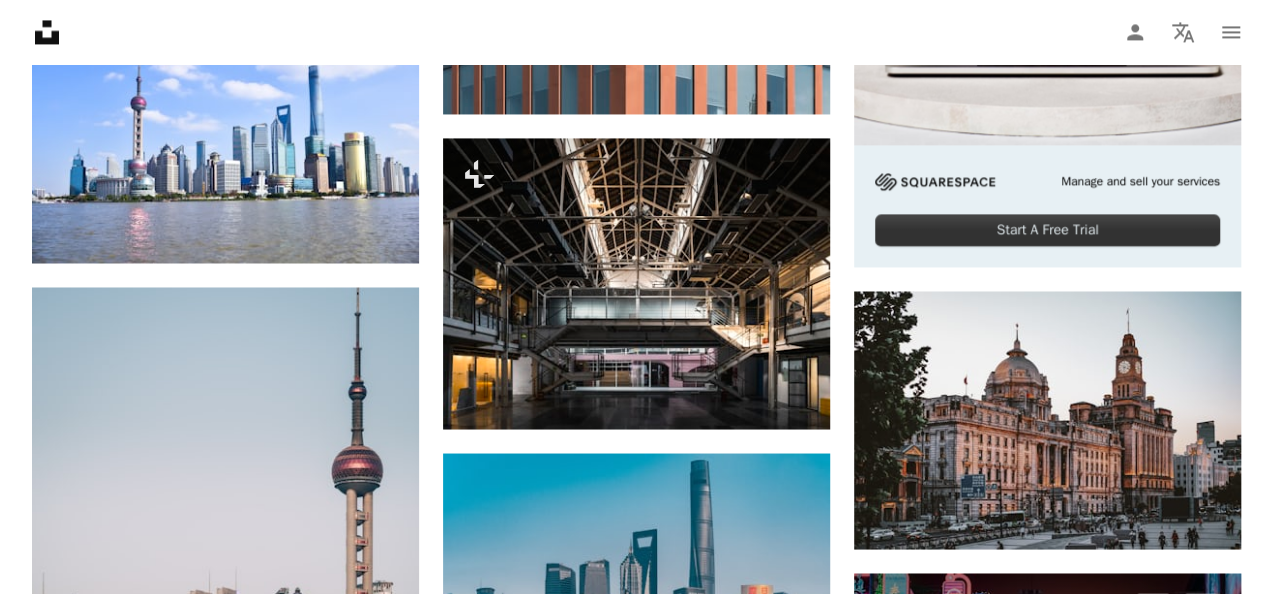 scroll, scrollTop: 9100, scrollLeft: 0, axis: vertical 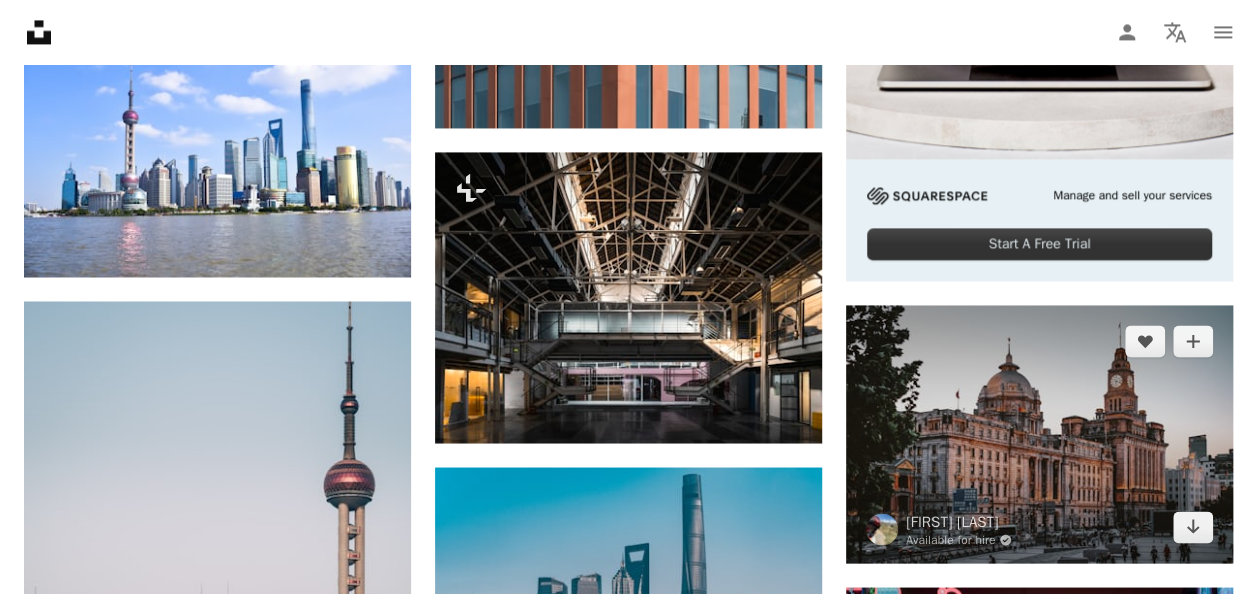 click at bounding box center (1039, 434) 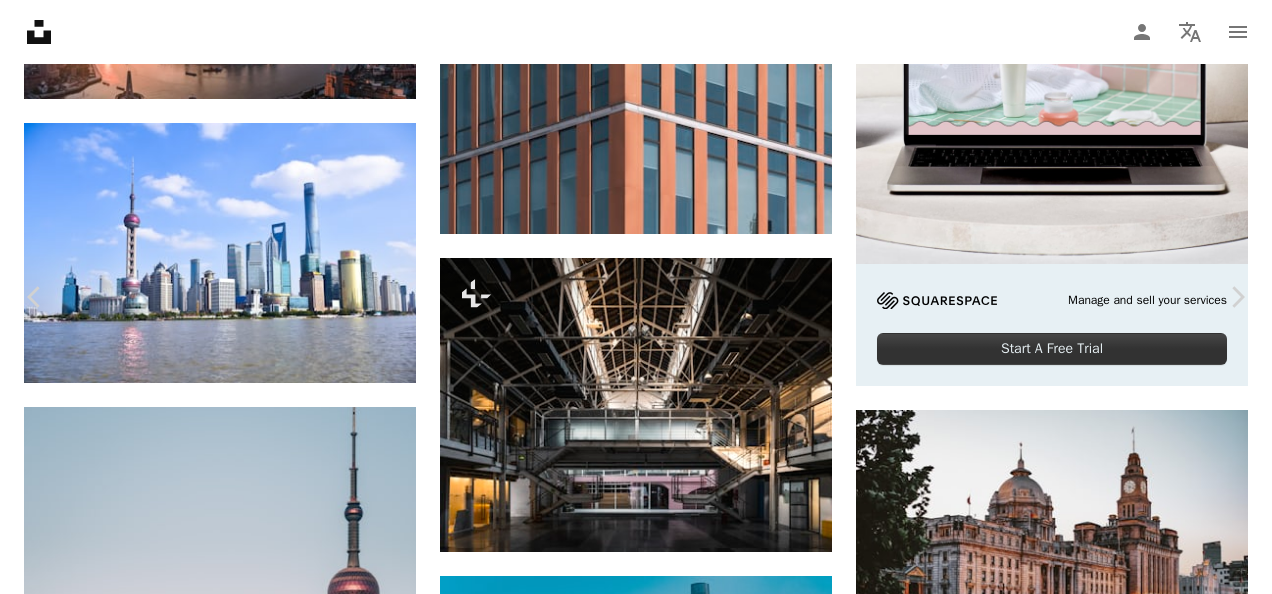 scroll, scrollTop: 100, scrollLeft: 0, axis: vertical 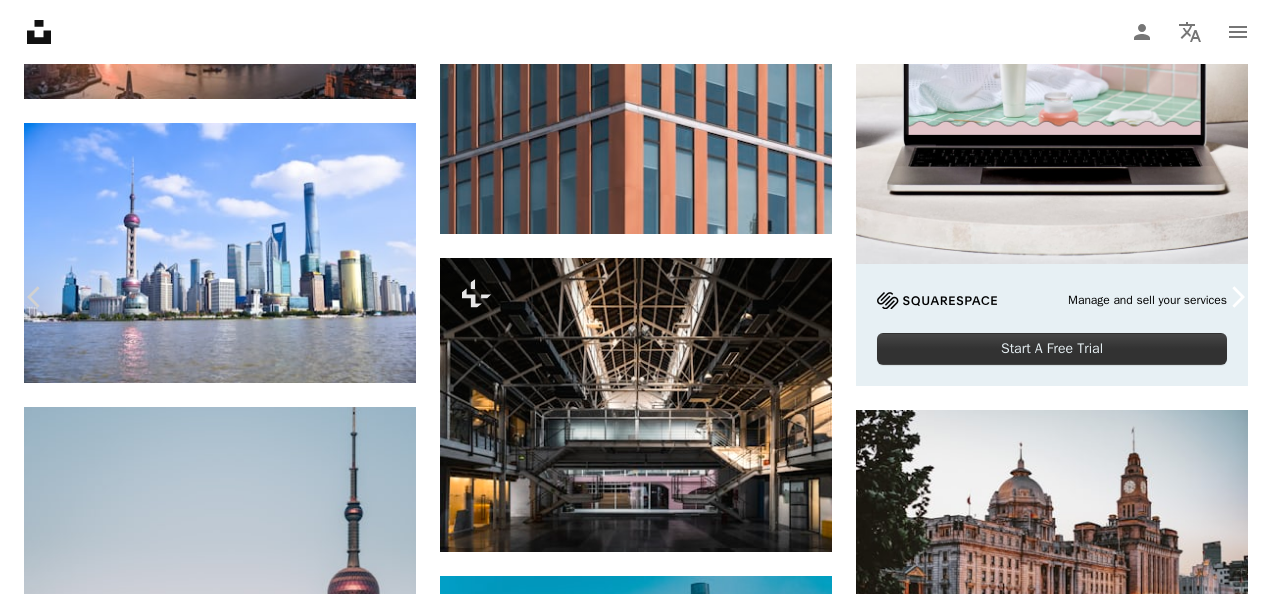 click on "Chevron right" at bounding box center (1237, 297) 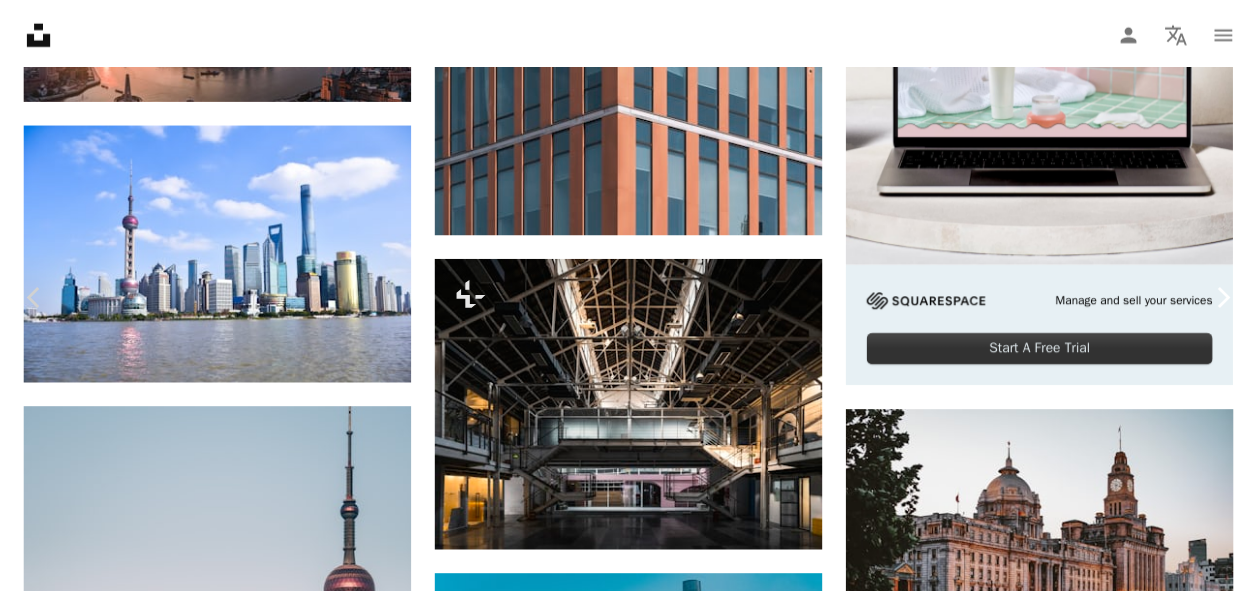 scroll, scrollTop: 0, scrollLeft: 0, axis: both 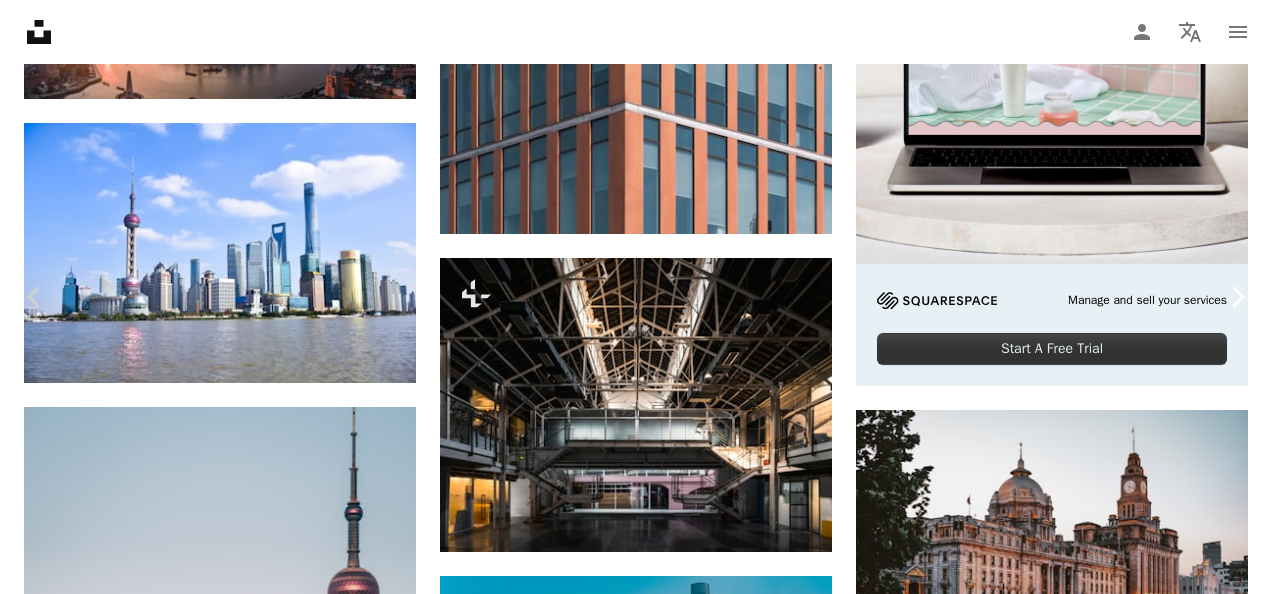 click on "Chevron right" at bounding box center (1237, 297) 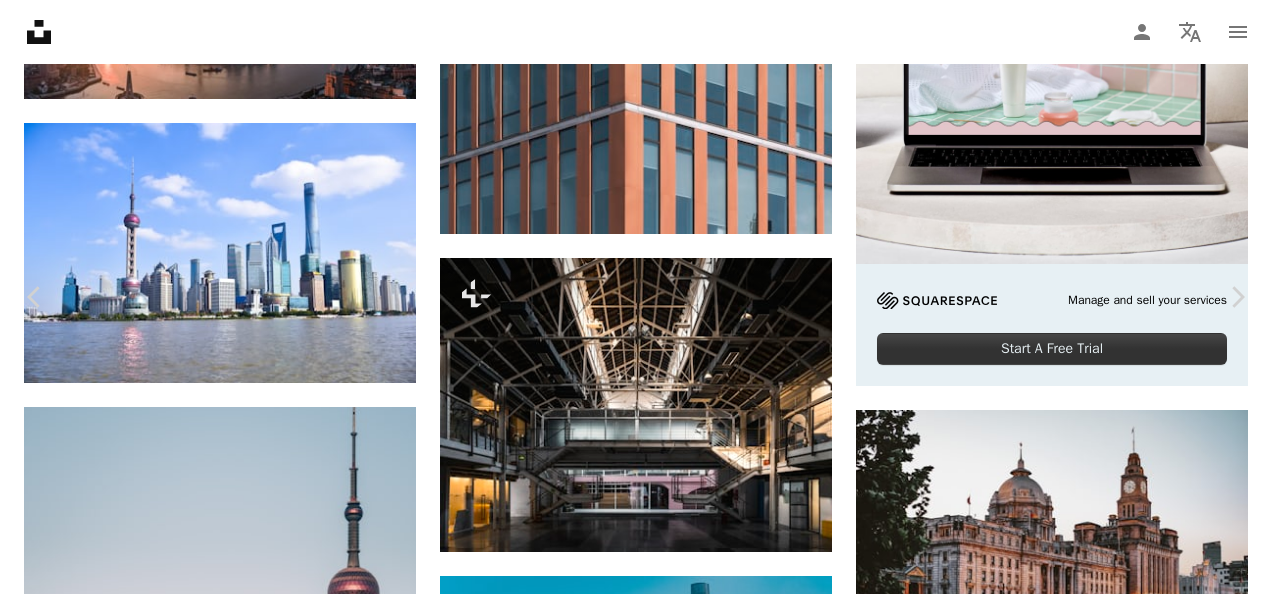 click on "An X shape" at bounding box center (20, 20) 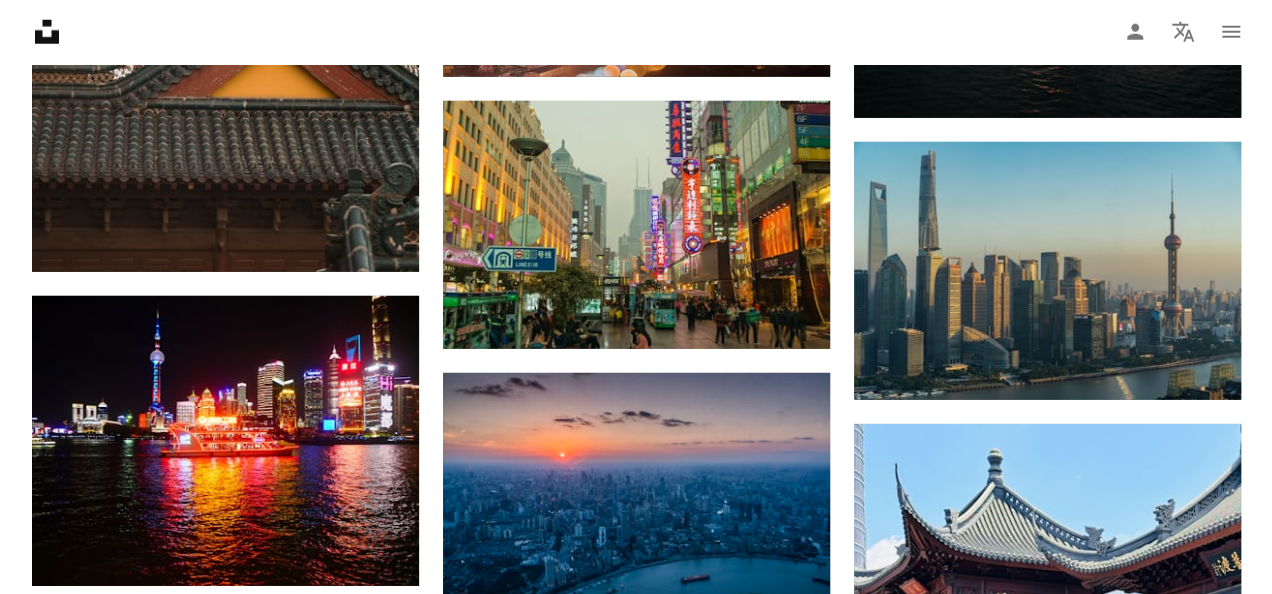 scroll, scrollTop: 17900, scrollLeft: 0, axis: vertical 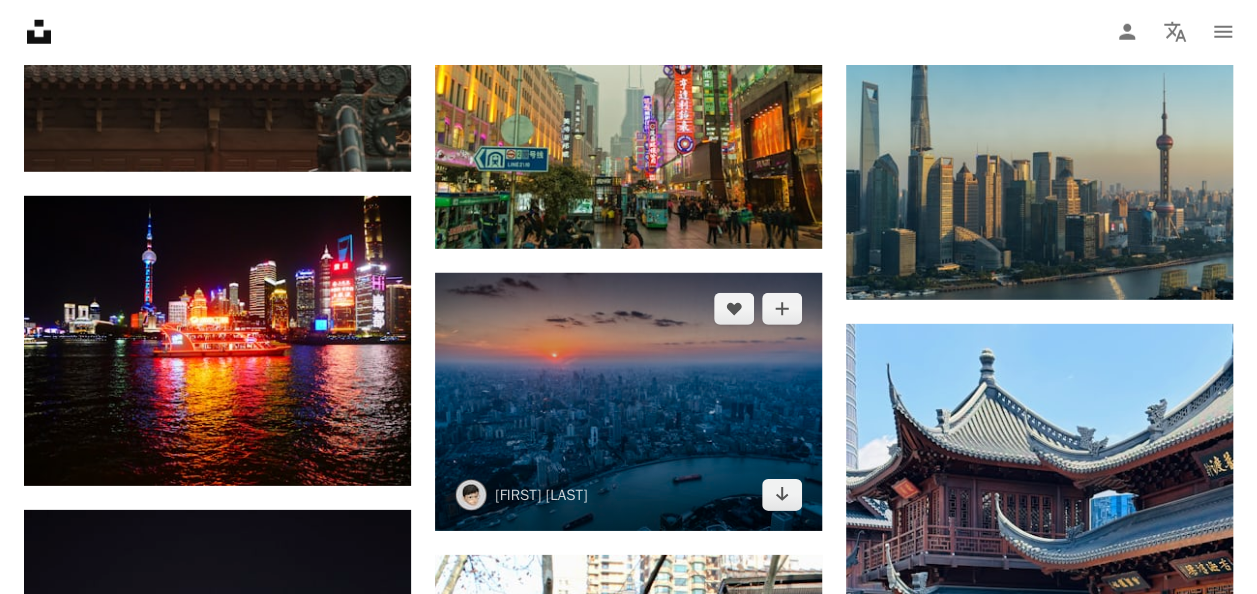 click at bounding box center (628, 402) 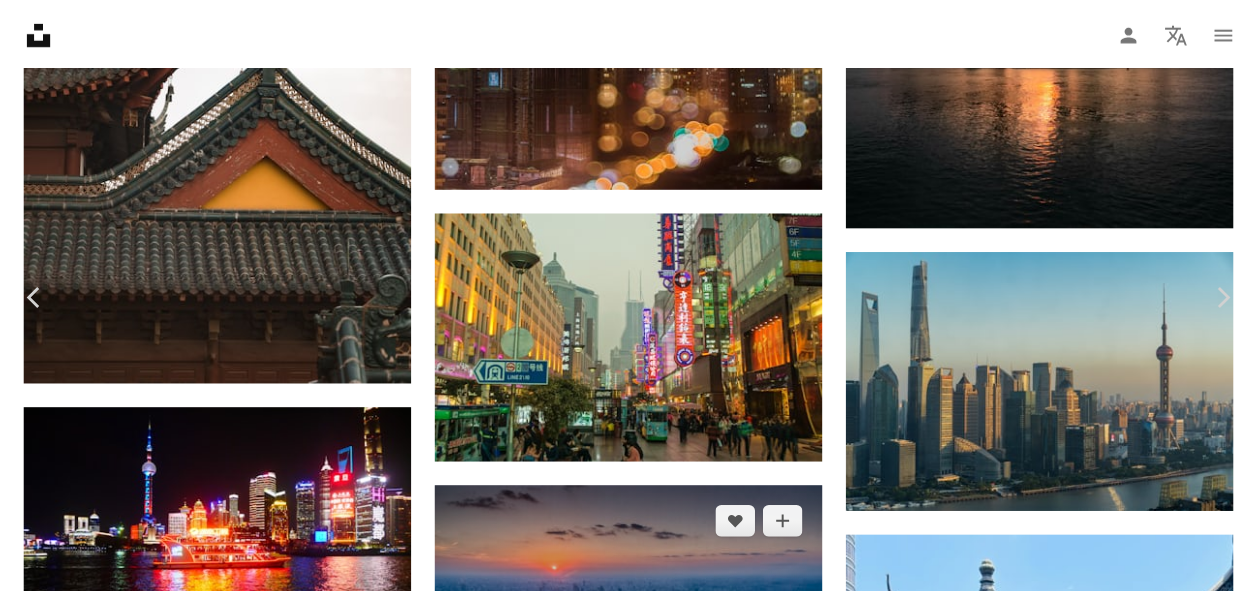 scroll, scrollTop: 0, scrollLeft: 0, axis: both 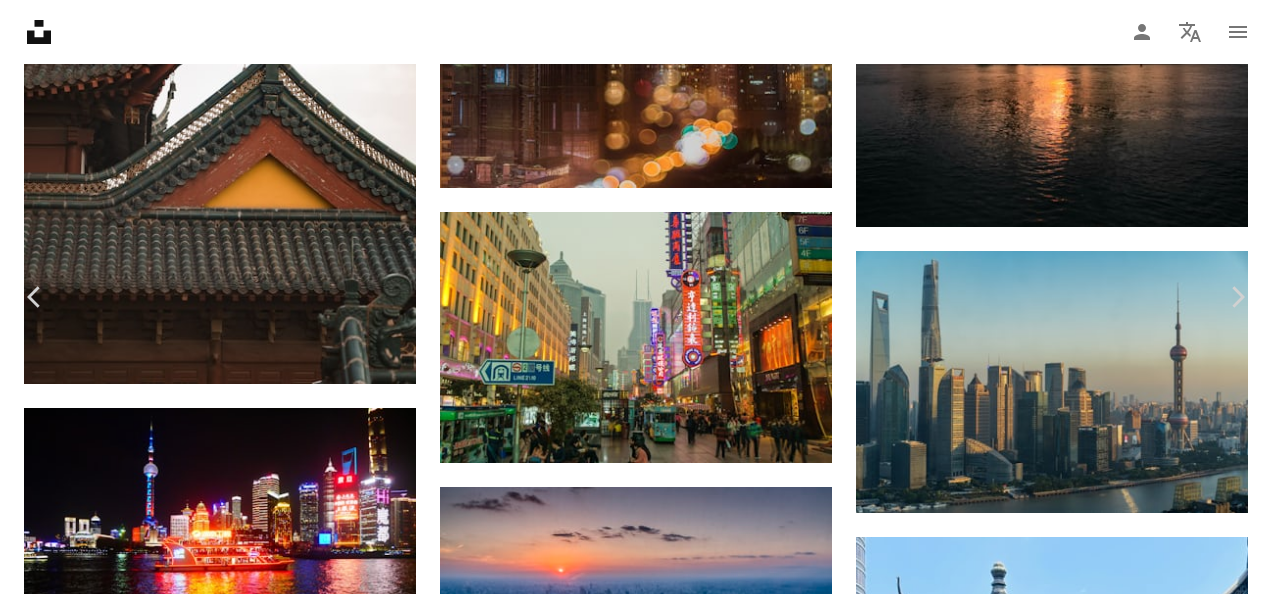 click on "An X shape" at bounding box center (20, 20) 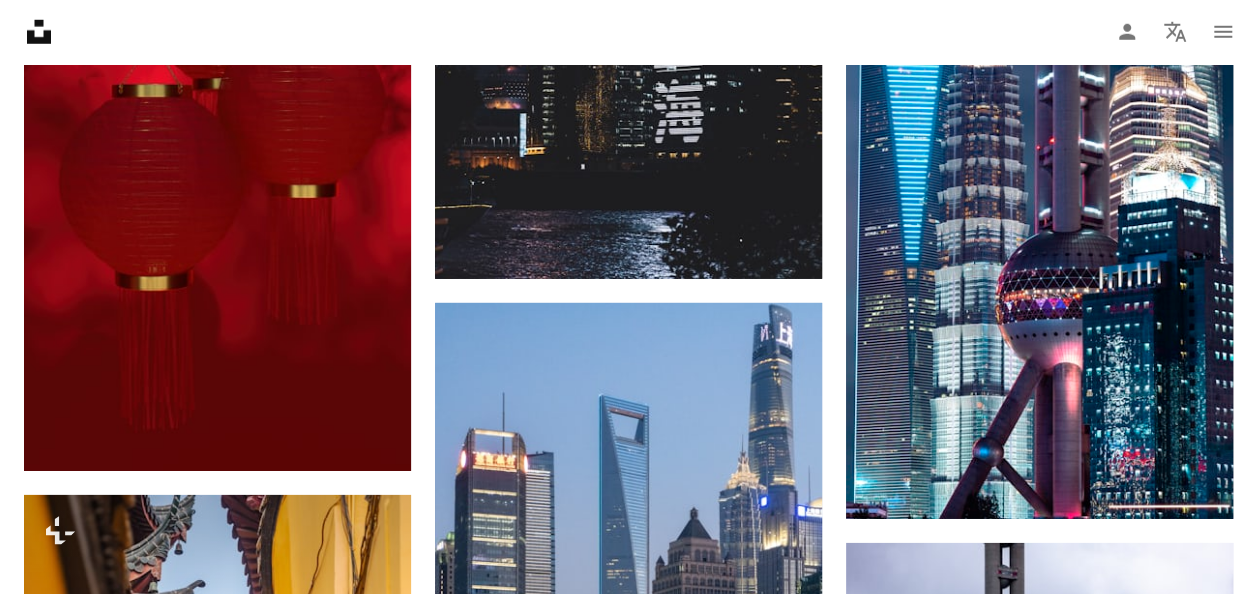 scroll, scrollTop: 21800, scrollLeft: 0, axis: vertical 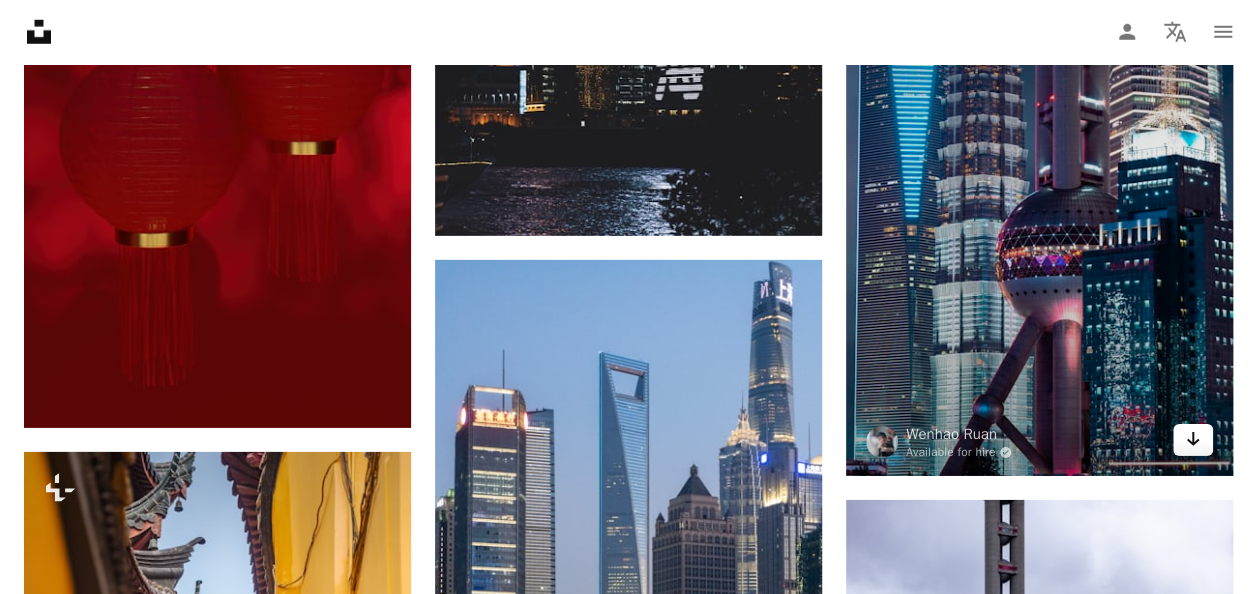 click on "Arrow pointing down" at bounding box center (1193, 440) 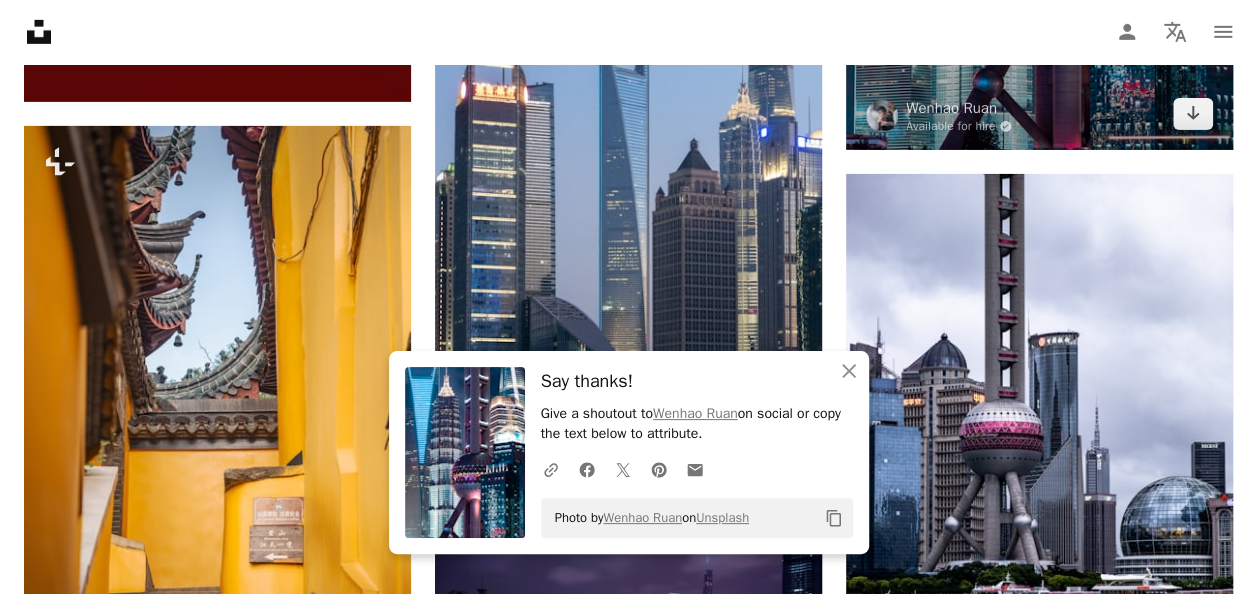scroll, scrollTop: 22200, scrollLeft: 0, axis: vertical 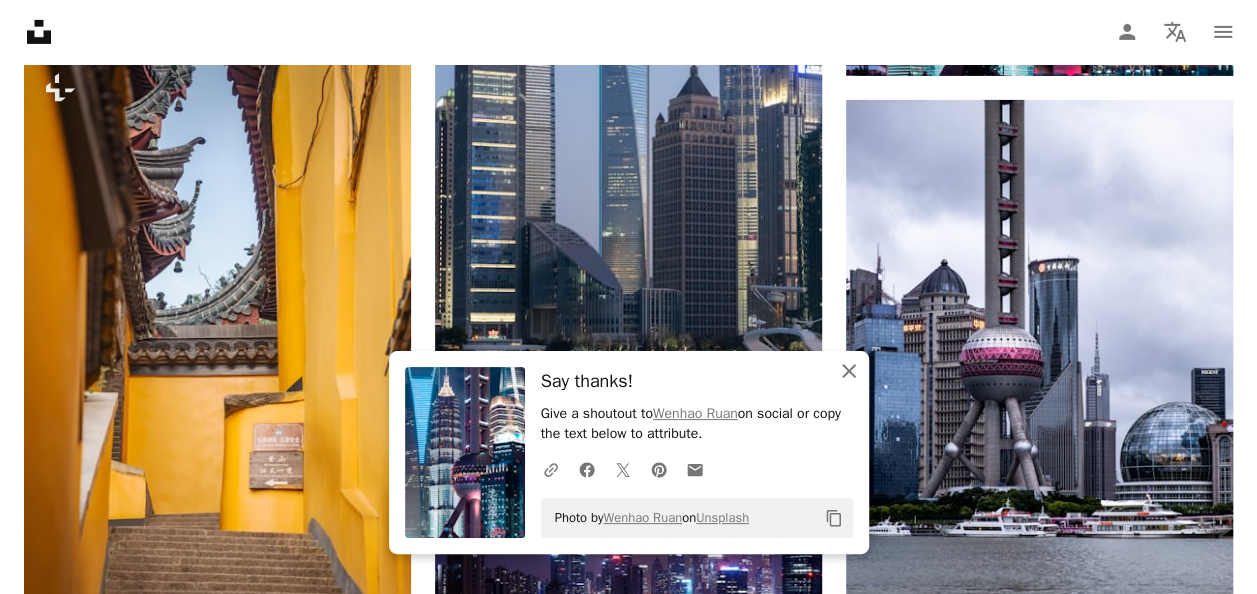 click on "An X shape" 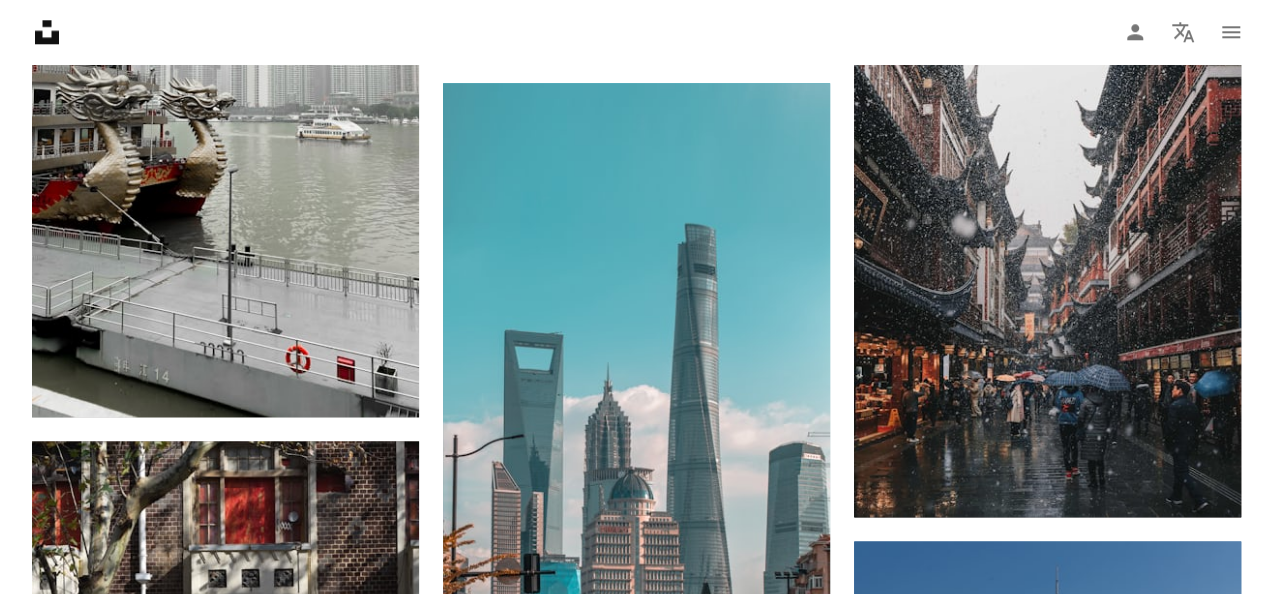 scroll, scrollTop: 23700, scrollLeft: 0, axis: vertical 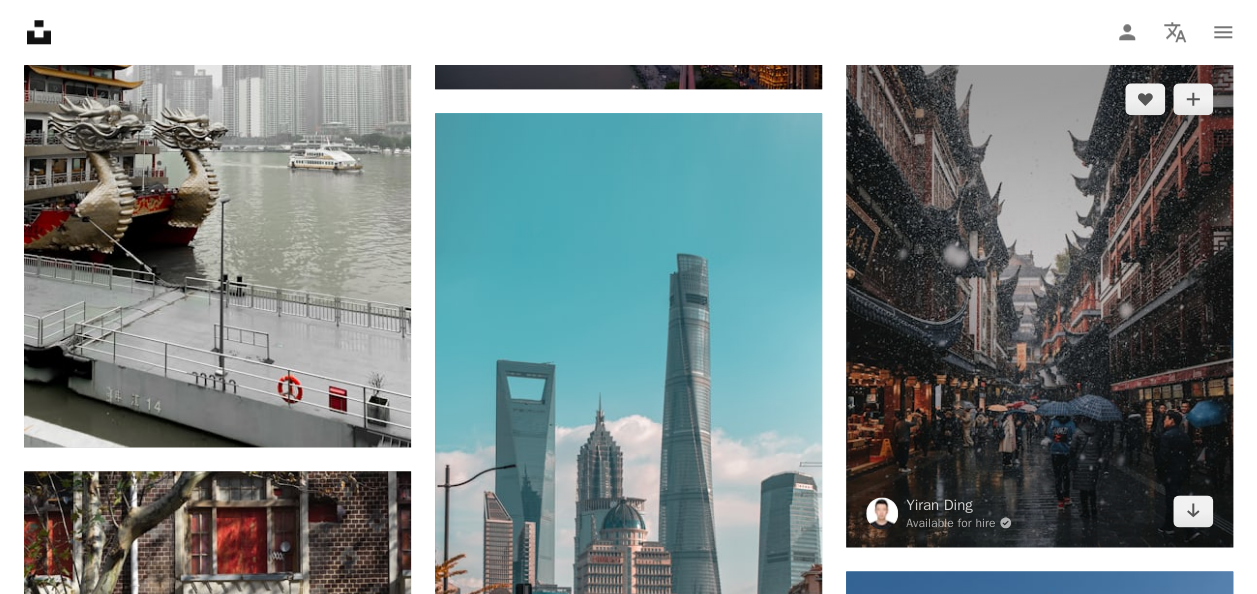 click at bounding box center [1039, 305] 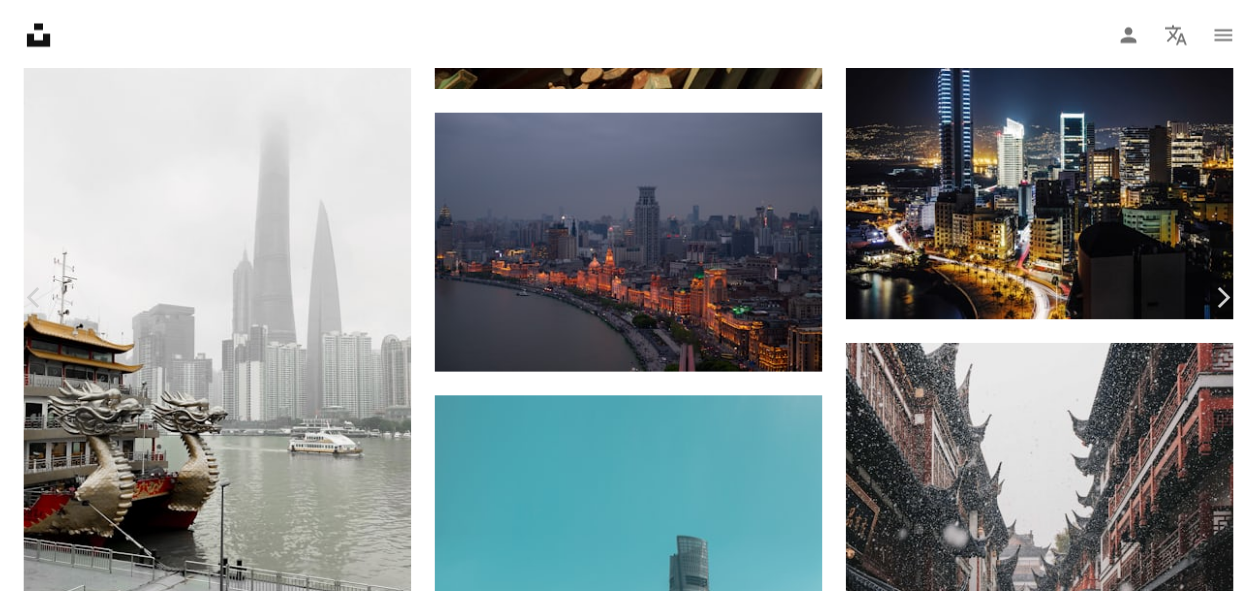 scroll, scrollTop: 0, scrollLeft: 0, axis: both 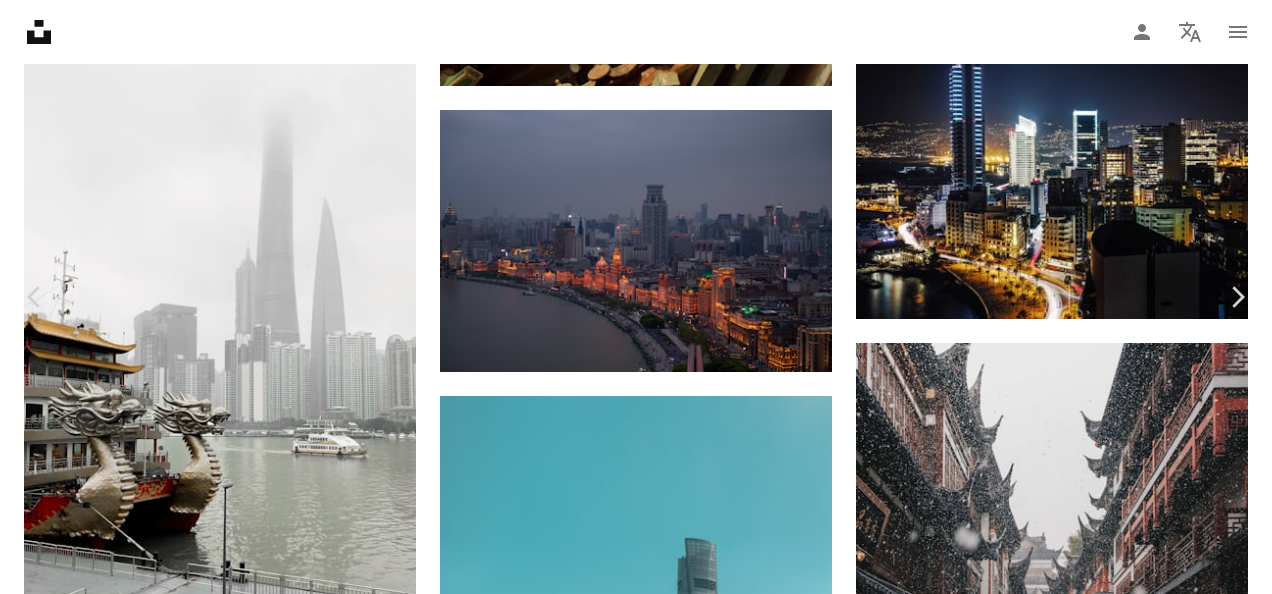 click on "An X shape" at bounding box center [20, 20] 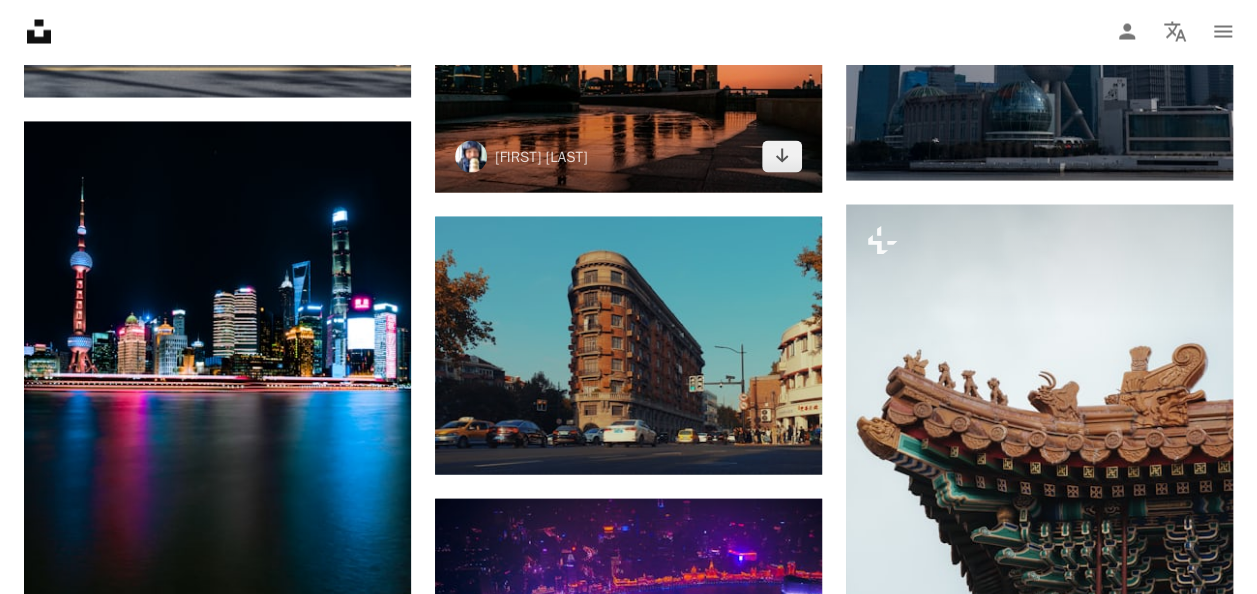 scroll, scrollTop: 24600, scrollLeft: 0, axis: vertical 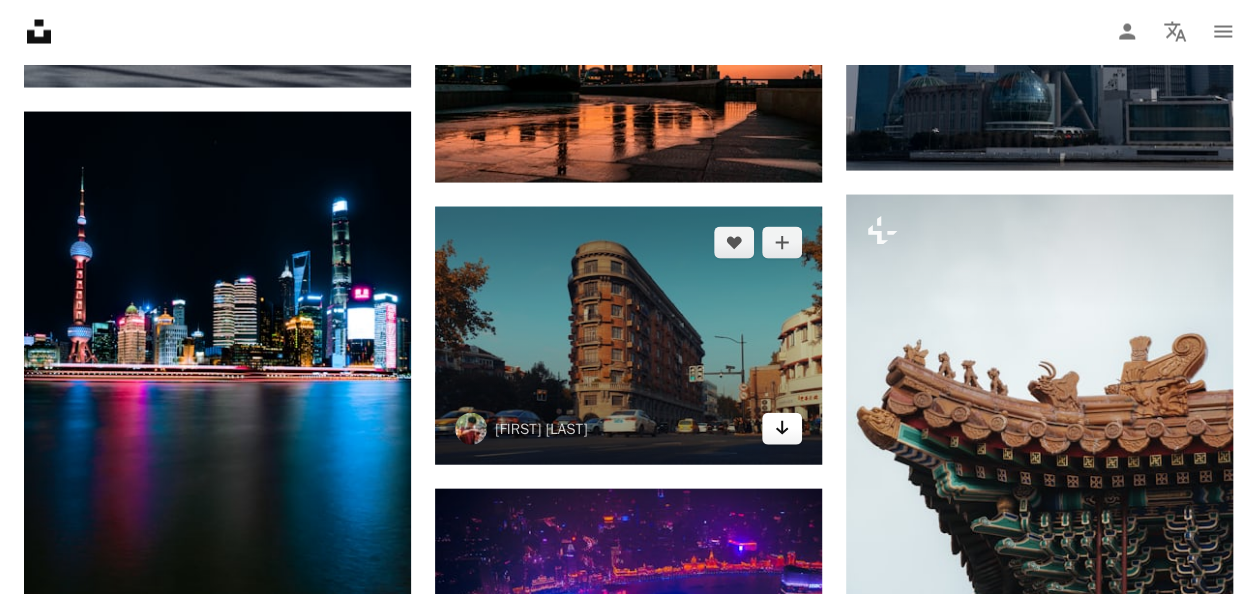 click on "Arrow pointing down" at bounding box center [782, 429] 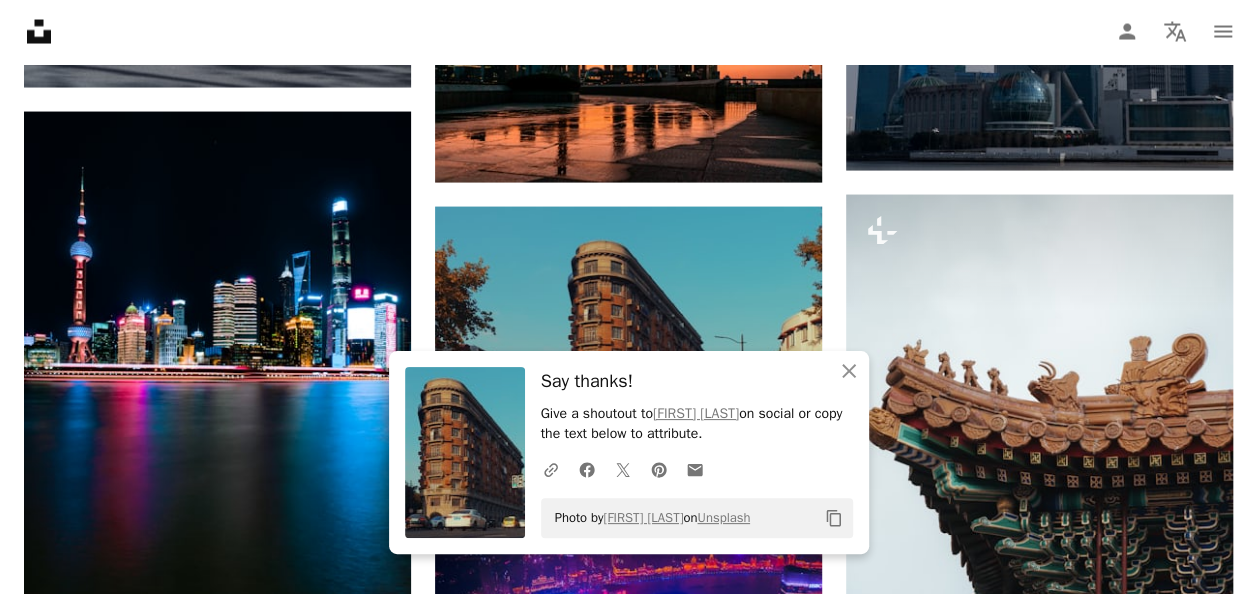 click on "Plus sign for Unsplash+ A heart A plus sign [FIRST] [LAST] For Unsplash+ A lock Download Plus sign for Unsplash+ A heart A plus sign [FIRST] [LAST] For Unsplash+ A lock Download A heart A plus sign [FIRST] [LAST] Available for hire A checkmark inside of a circle Arrow pointing down A heart A plus sign [FIRST] [LAST] Available for hire A checkmark inside of a circle Arrow pointing down Plus sign for Unsplash+ A heart A plus sign [FIRST] [LAST] | 딜란 For Unsplash+ A lock Download Plus sign for Unsplash+ A heart A plus sign [FIRST] [LAST] For Unsplash+ A lock Download A heart A plus sign [FIRST] [LAST] Available for hire A checkmark inside of a circle Arrow pointing down A heart A plus sign [FIRST] [LAST] Arrow pointing down A heart A plus sign [FIRST] [LAST] Arrow pointing down A heart A plus sign [FIRST] [LAST] Available for hire A checkmark inside of a circle Arrow pointing down A heart A plus sign Squarespace: get projects, get paid Get Started Plus sign for Unsplash+ A heart A plus sign [FIRST] [LAST] | 딜란 For Unsplash+ For" at bounding box center (628, -10504) 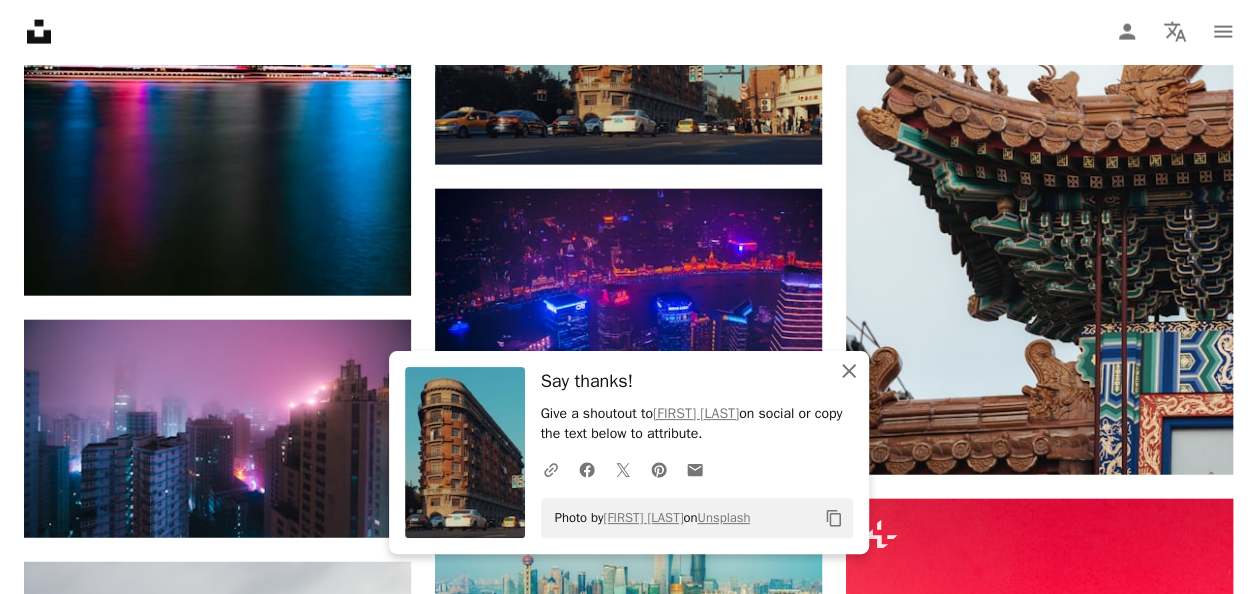 click on "An X shape" 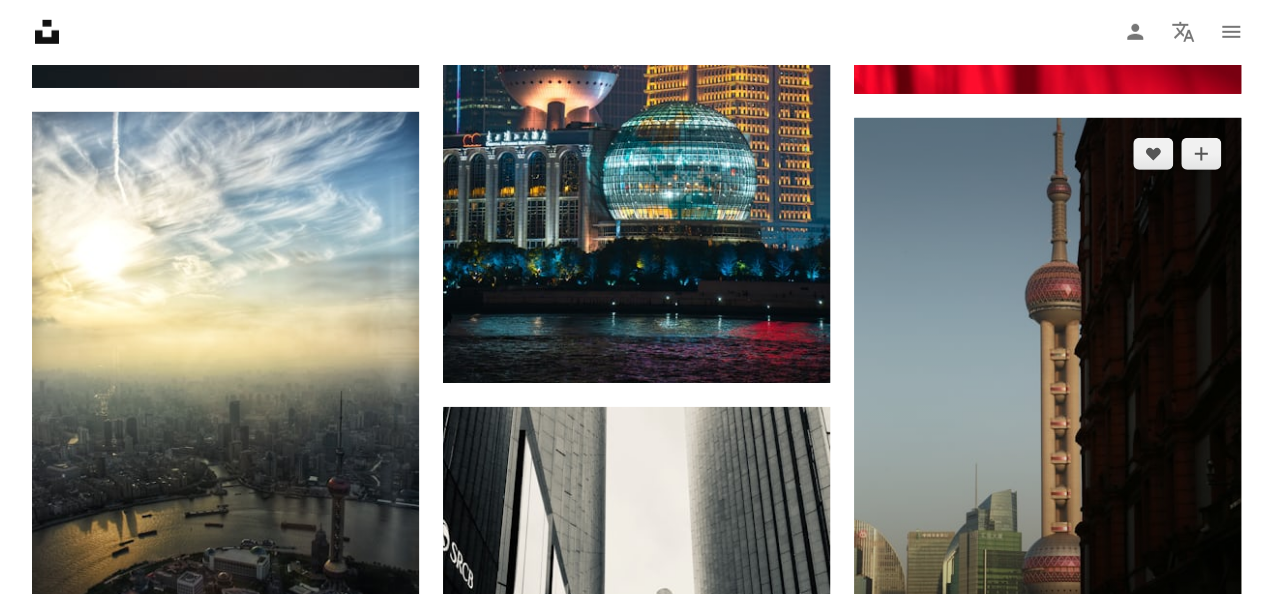 scroll, scrollTop: 37100, scrollLeft: 0, axis: vertical 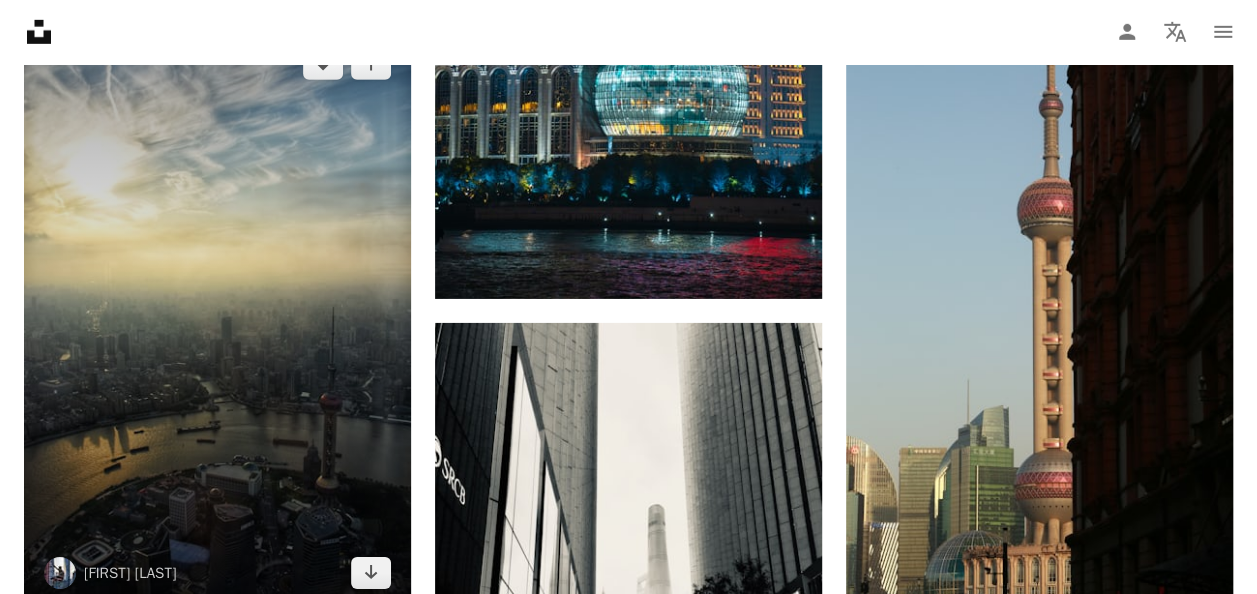 click at bounding box center [217, 318] 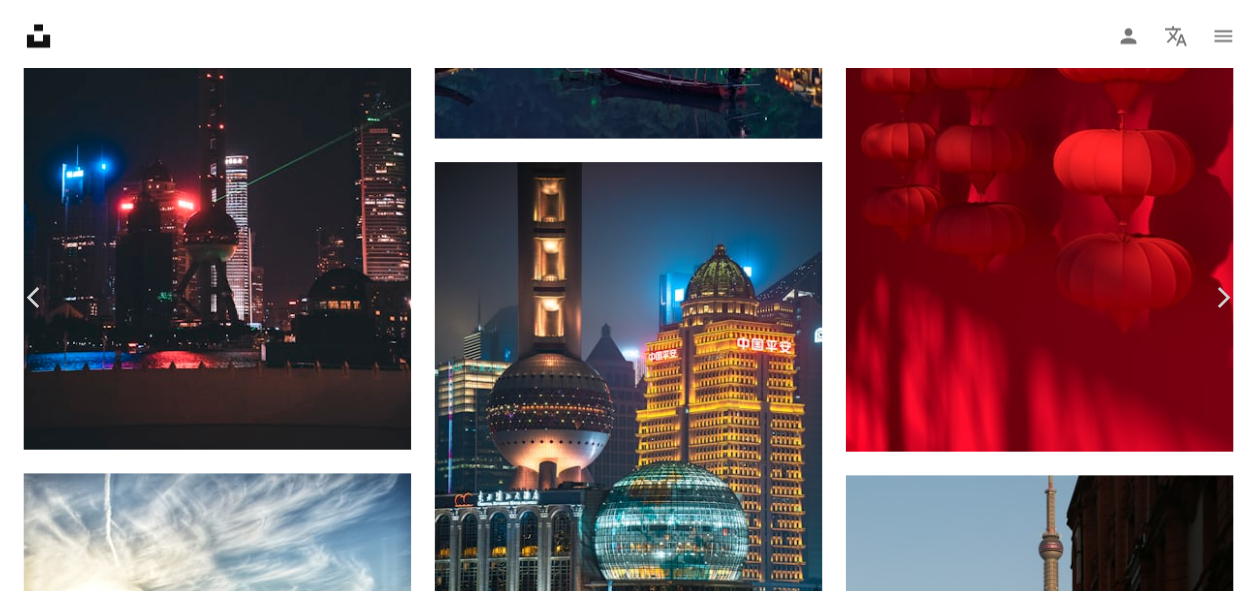 scroll, scrollTop: 0, scrollLeft: 0, axis: both 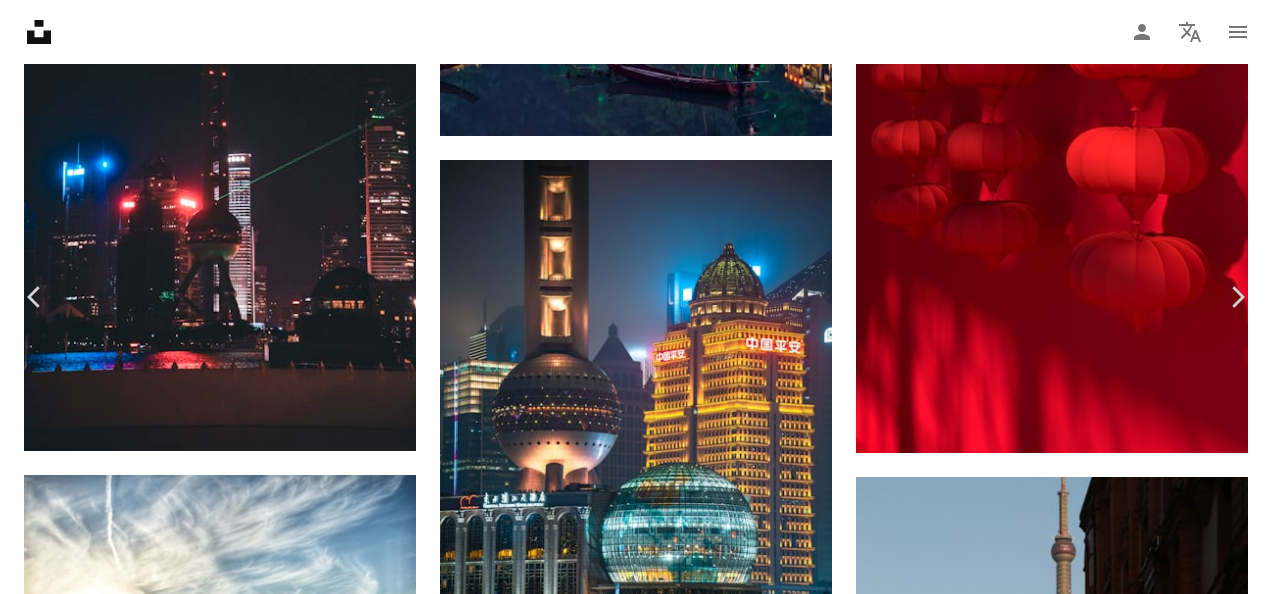 click on "An X shape" at bounding box center (20, 20) 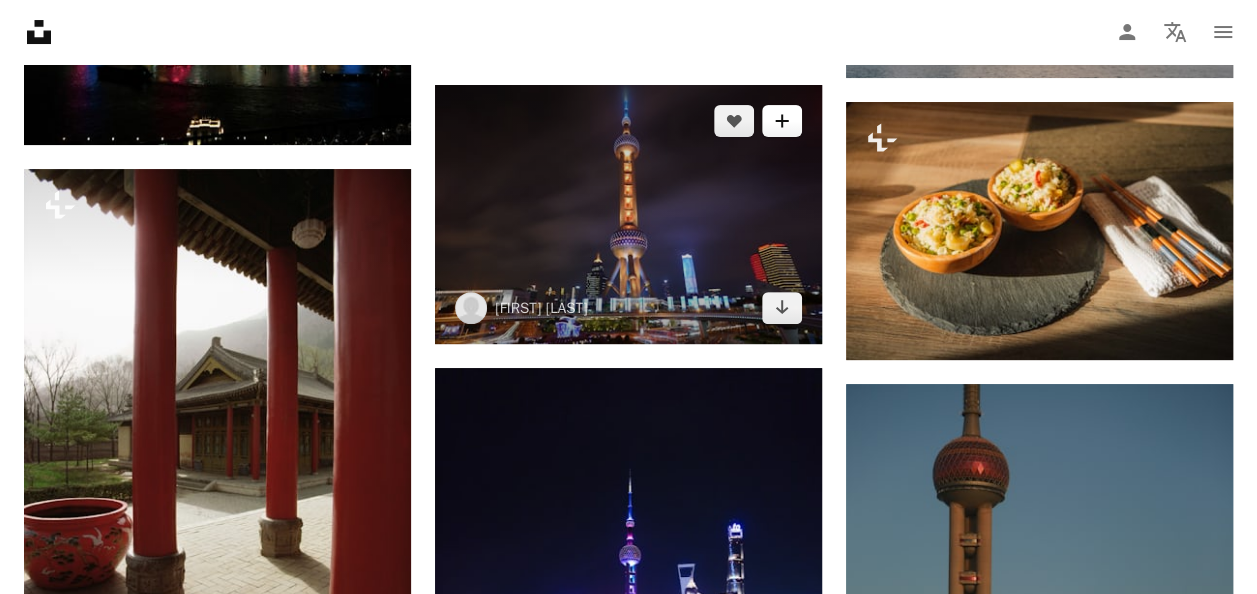 scroll, scrollTop: 38000, scrollLeft: 0, axis: vertical 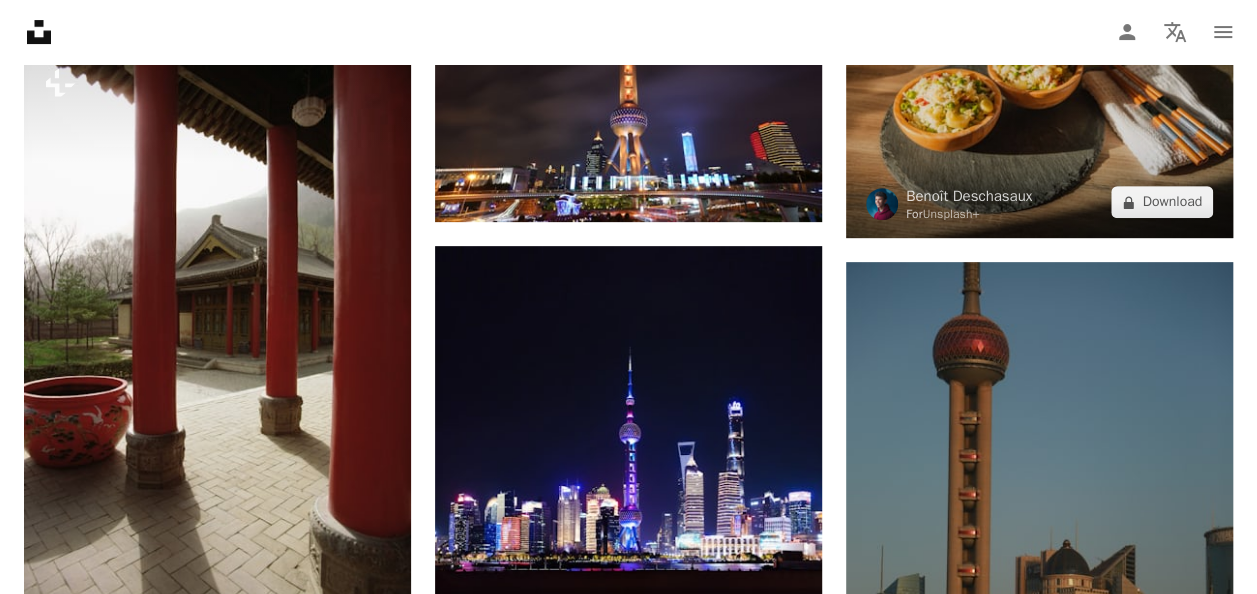 click on "For  Unsplash+" at bounding box center (969, 214) 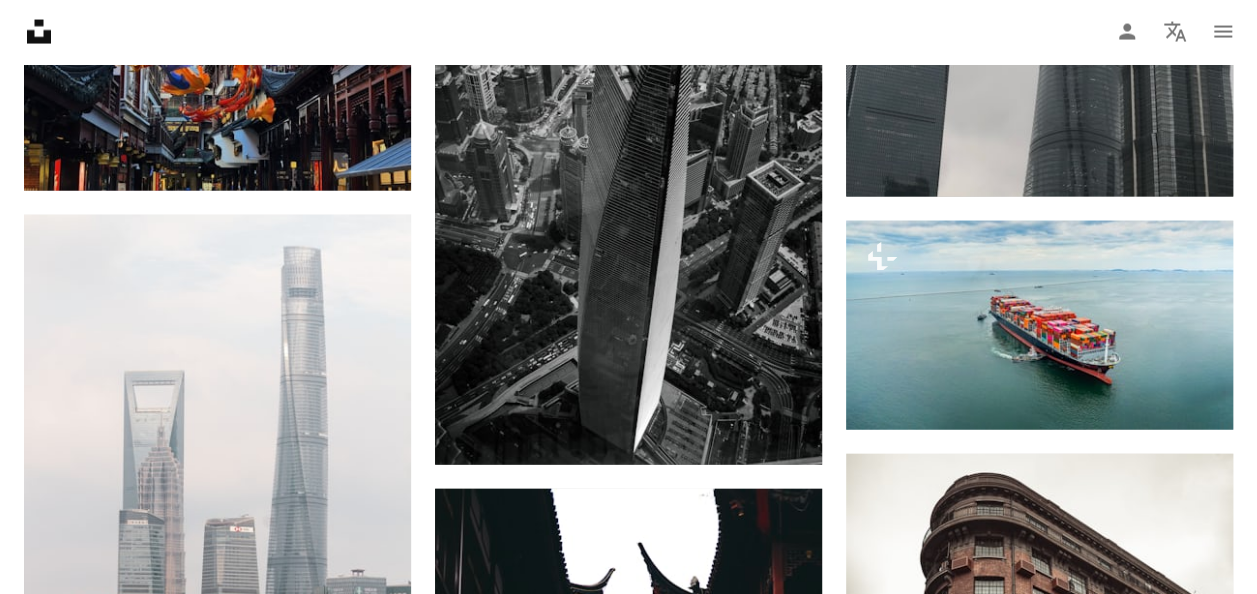 scroll, scrollTop: 39400, scrollLeft: 0, axis: vertical 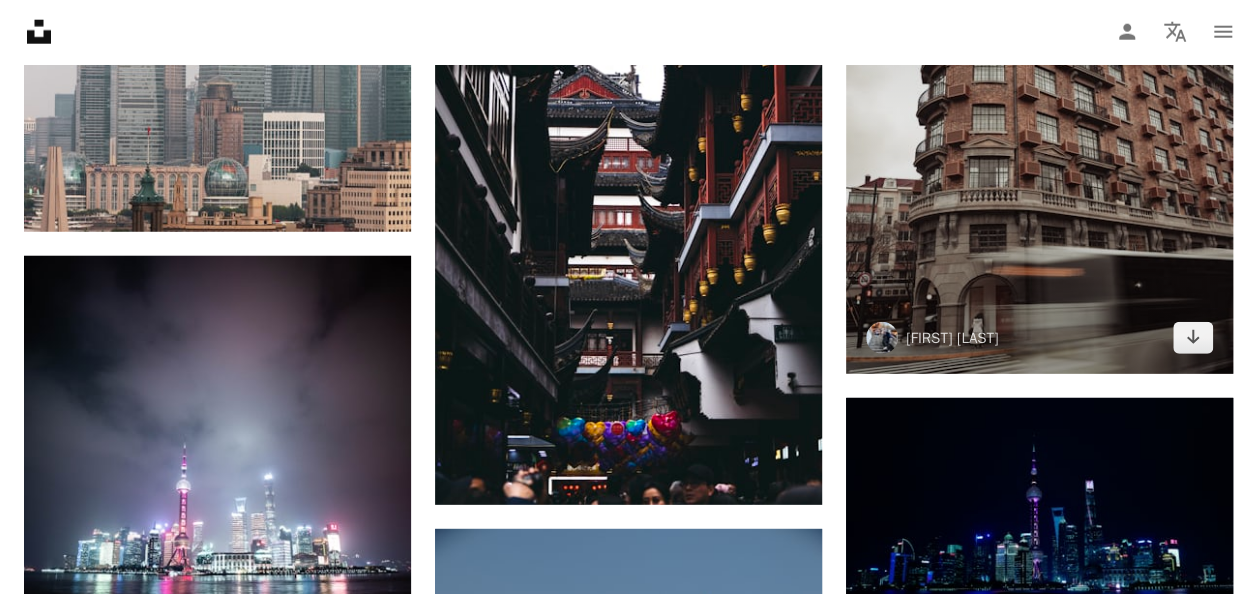 click at bounding box center [1039, 132] 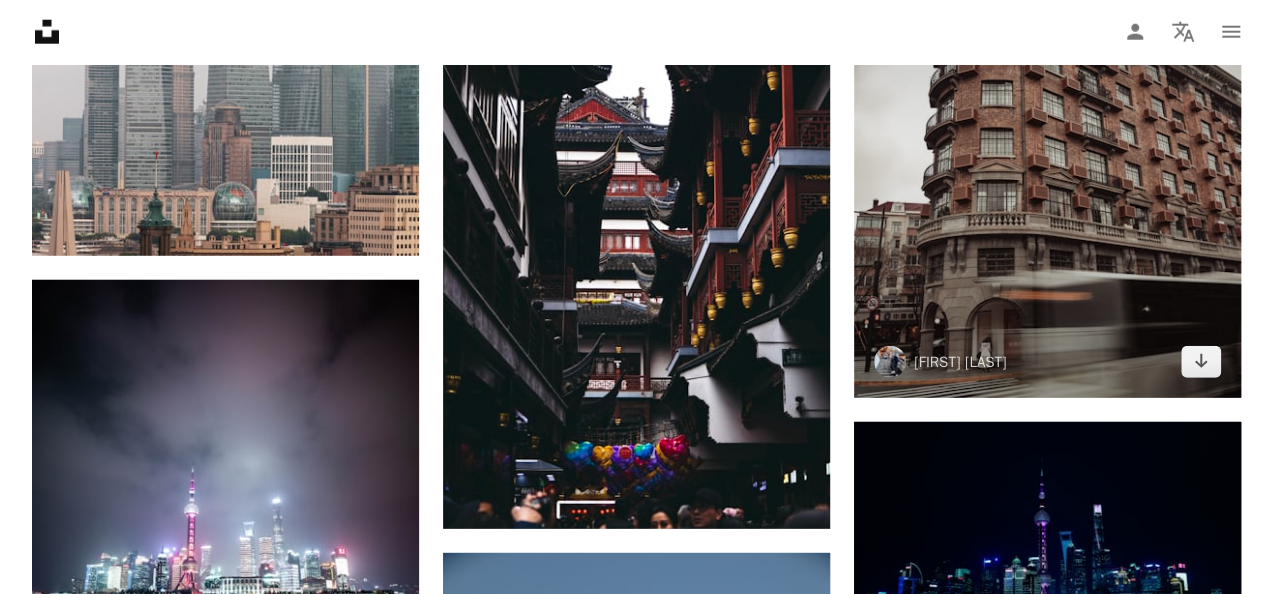 scroll, scrollTop: 40300, scrollLeft: 0, axis: vertical 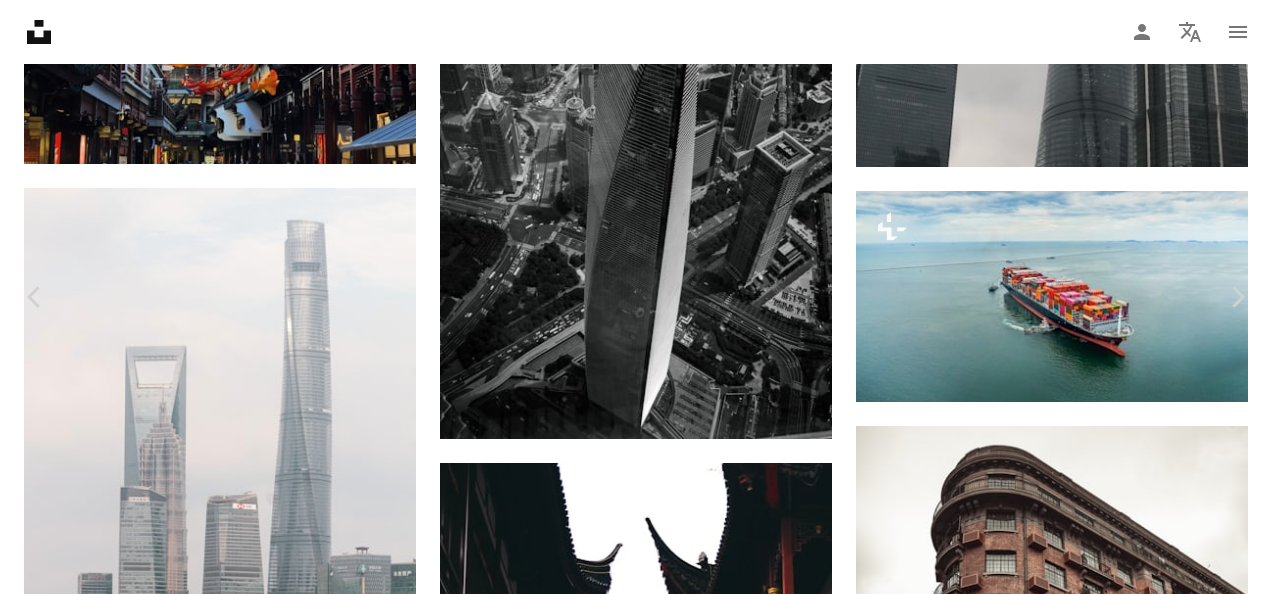 click on "An X shape" at bounding box center (20, 20) 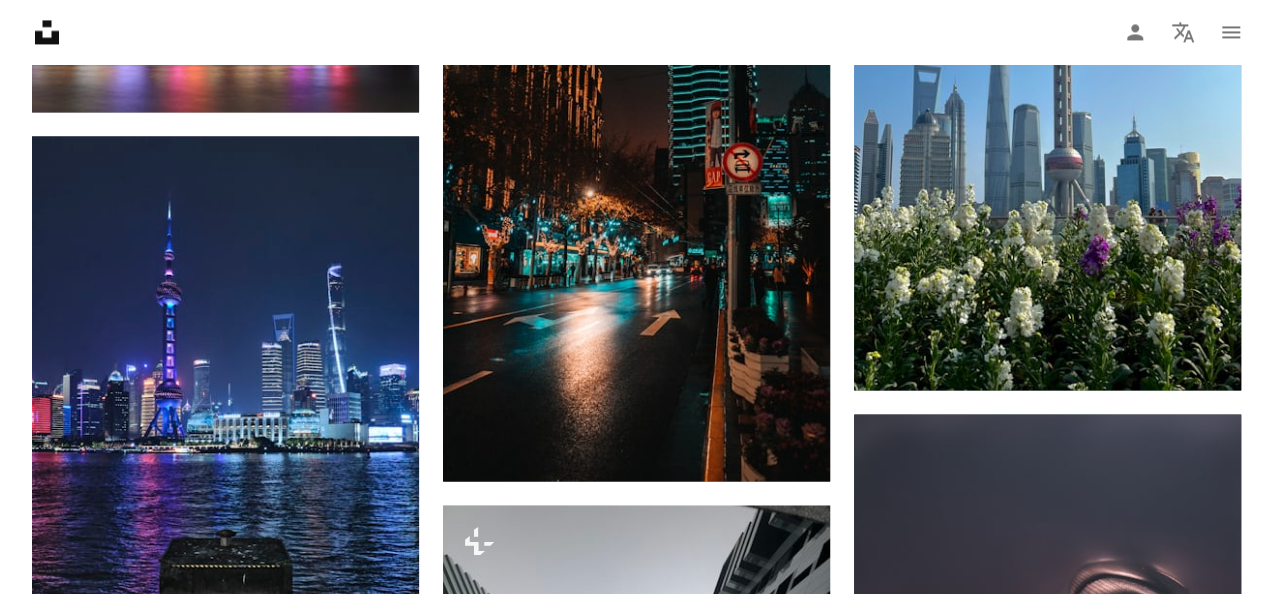 scroll, scrollTop: 54246, scrollLeft: 0, axis: vertical 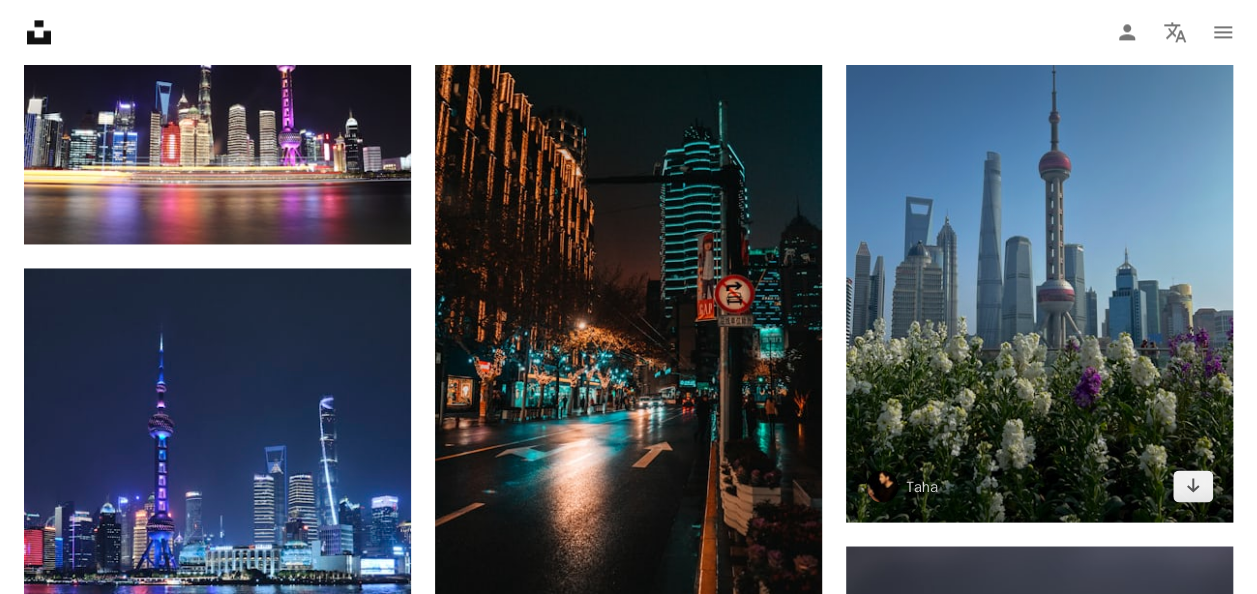 click at bounding box center [1039, 265] 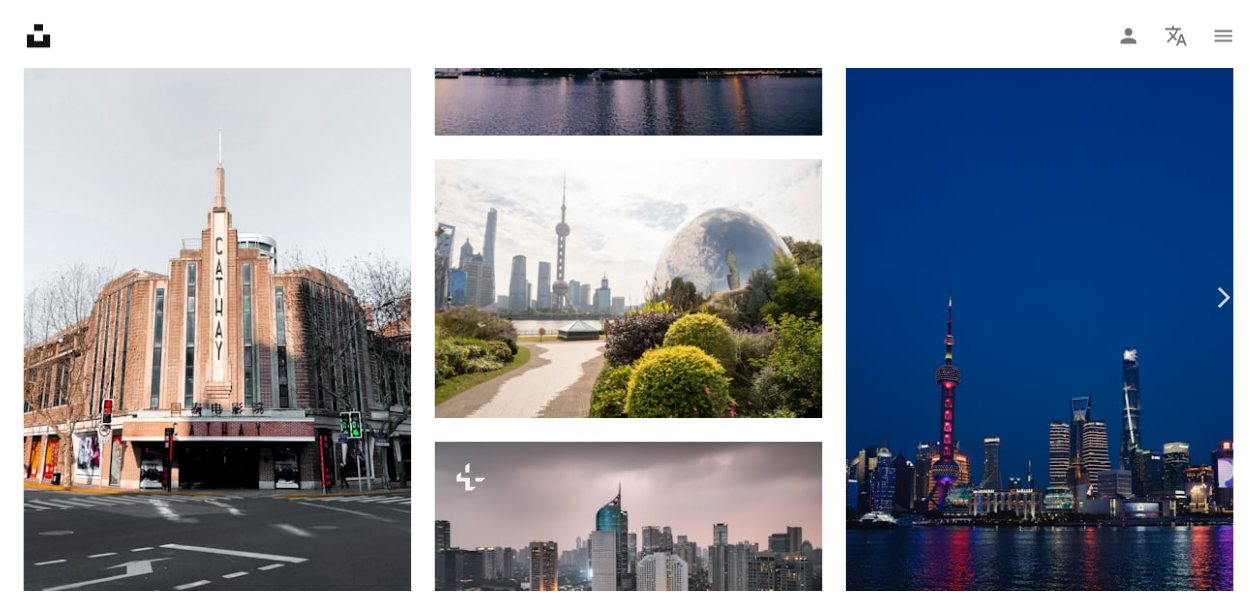 scroll, scrollTop: 100, scrollLeft: 0, axis: vertical 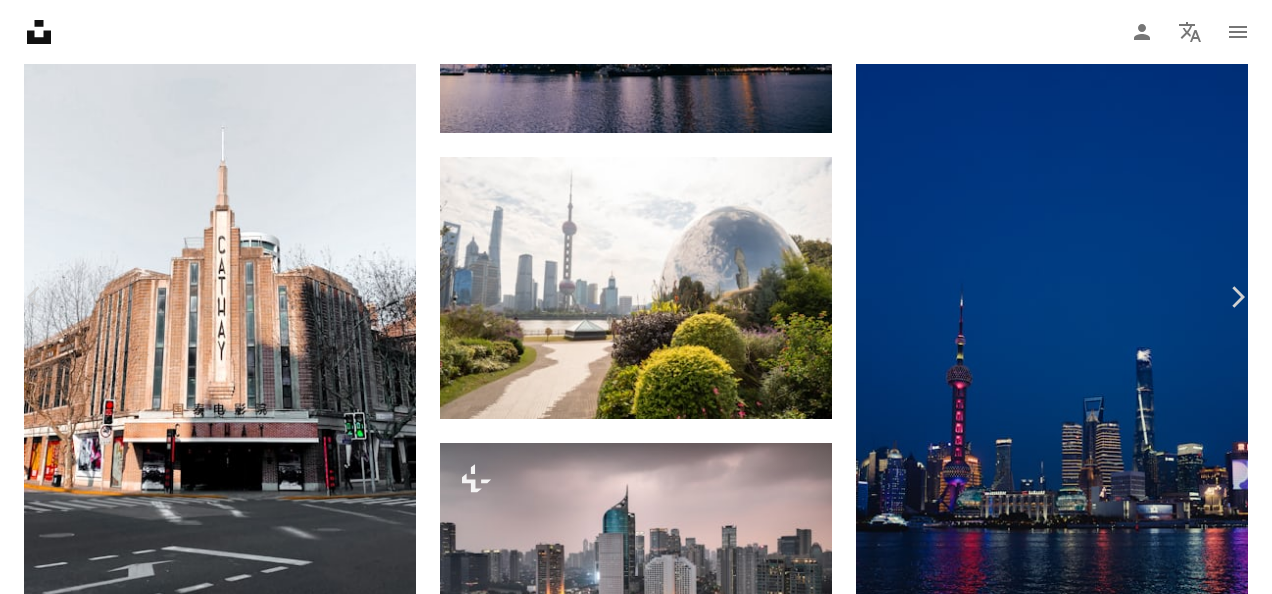 click on "An X shape" at bounding box center (20, 20) 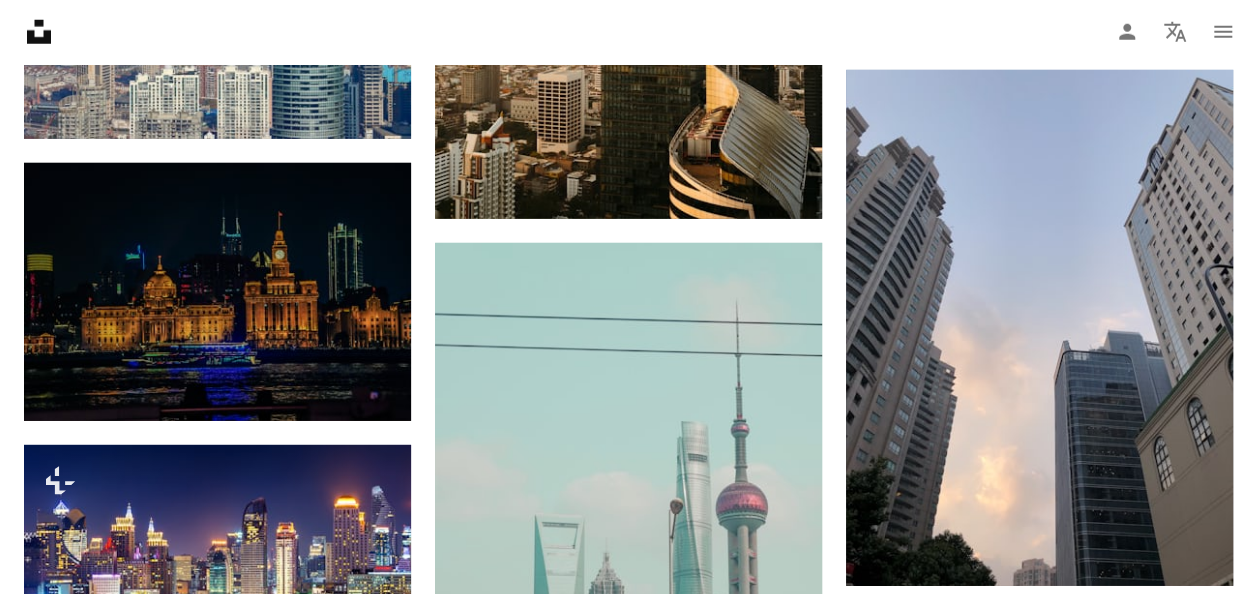scroll, scrollTop: 63146, scrollLeft: 0, axis: vertical 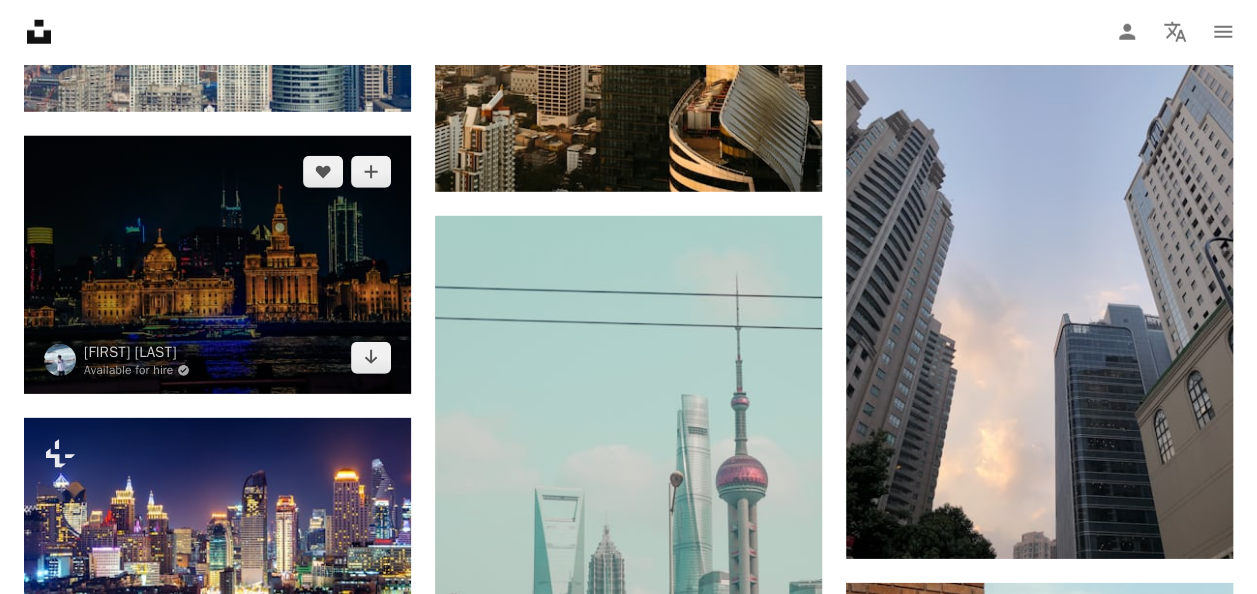click at bounding box center [217, 265] 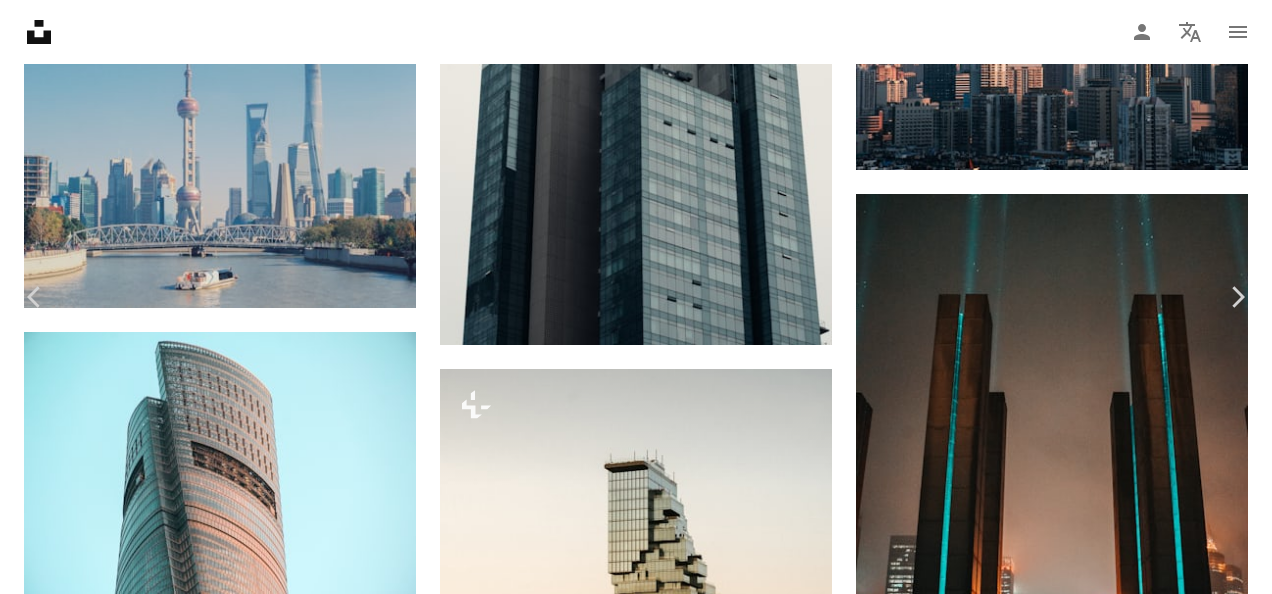 click on "An X shape" at bounding box center [20, 20] 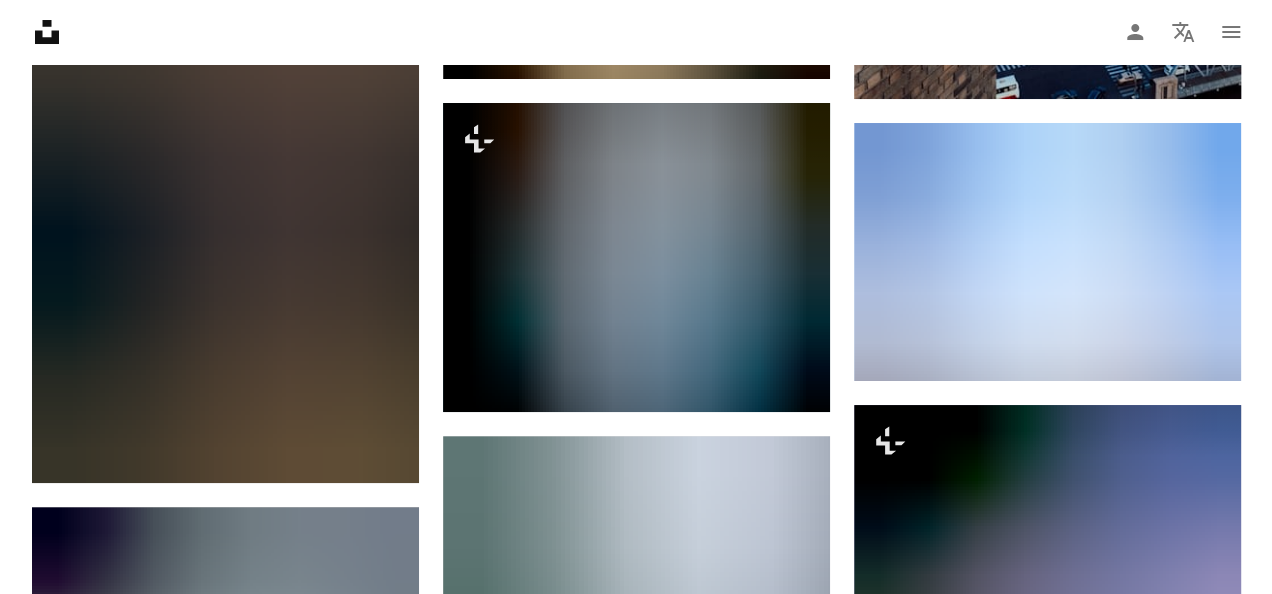 scroll, scrollTop: 64246, scrollLeft: 0, axis: vertical 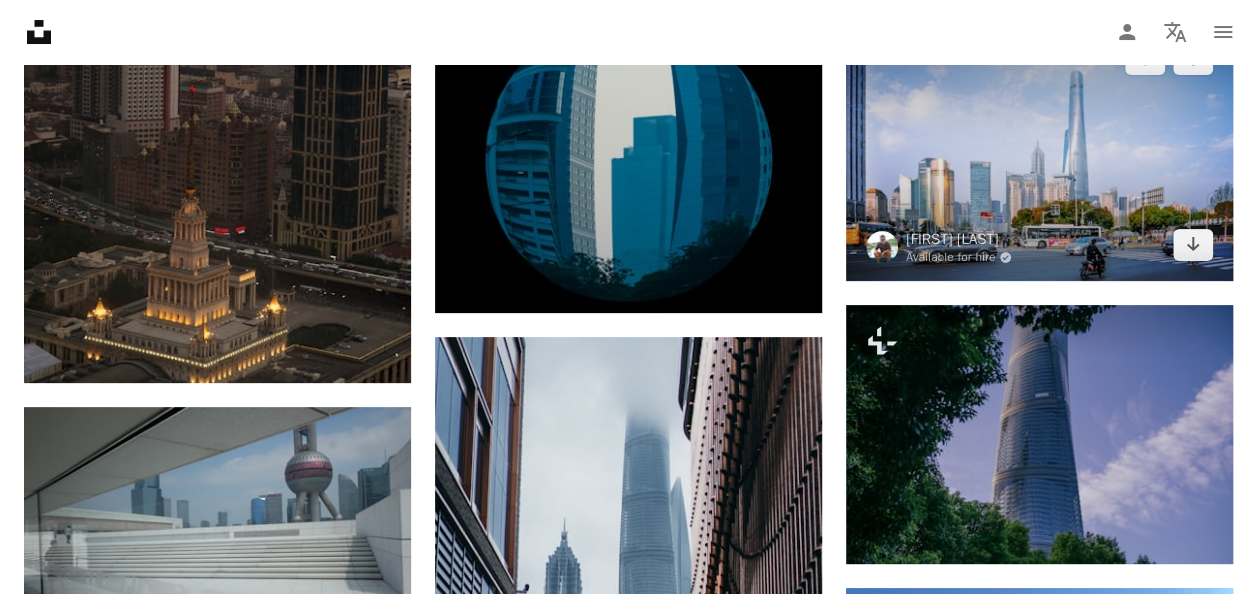 click at bounding box center [1039, 152] 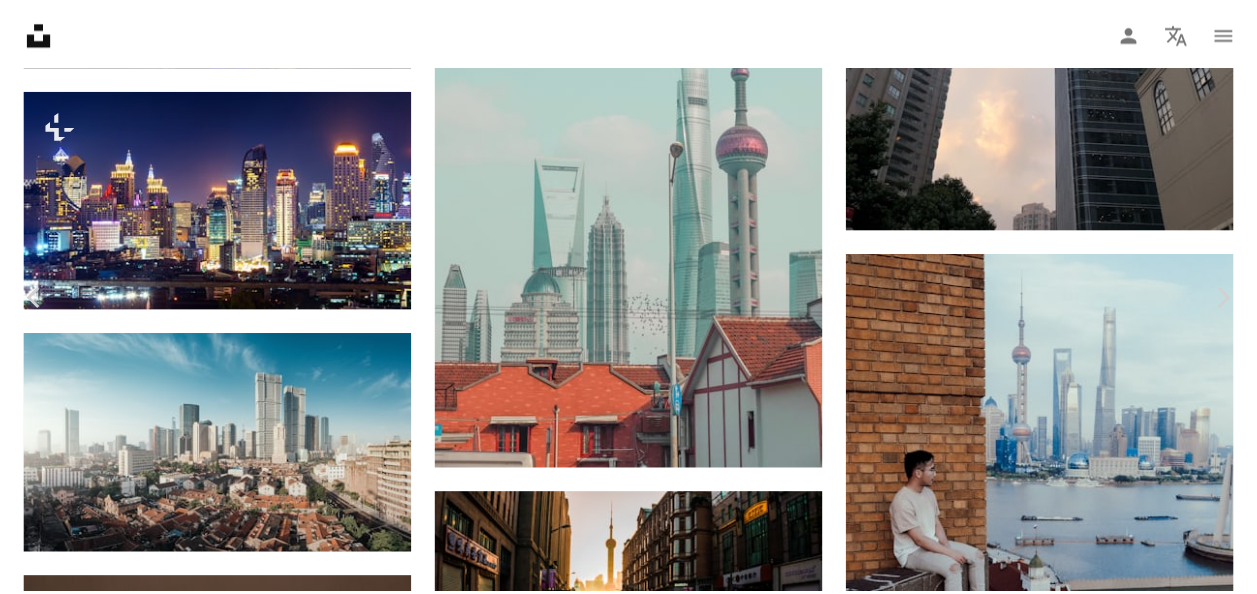 scroll, scrollTop: 4300, scrollLeft: 0, axis: vertical 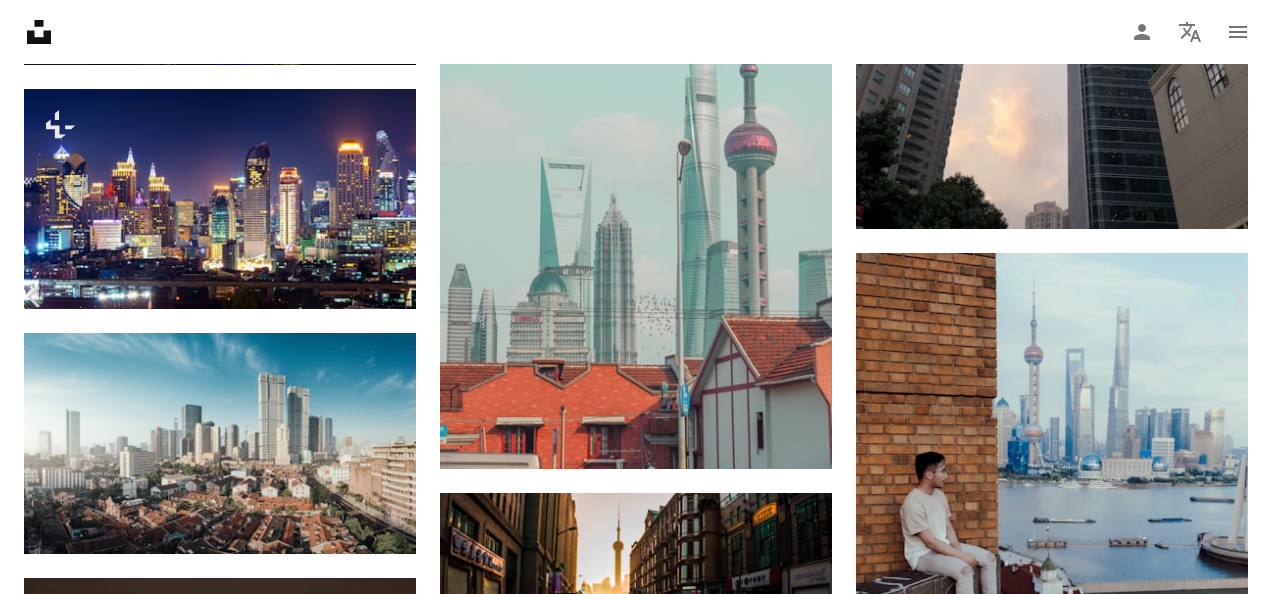click on "An X shape" at bounding box center (20, 20) 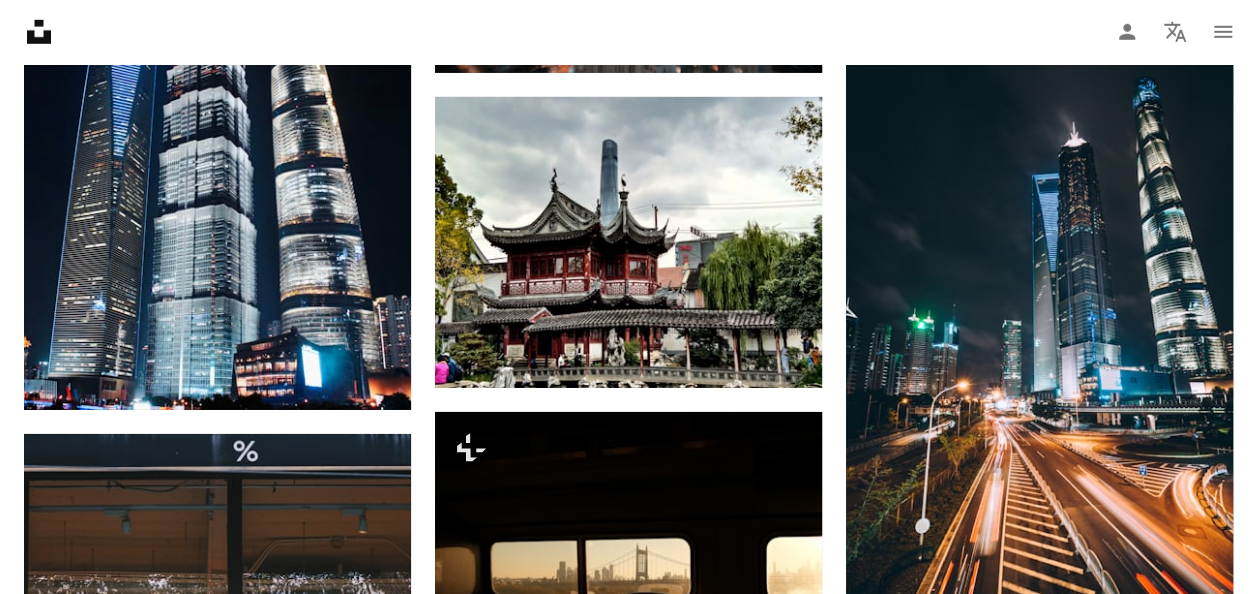 scroll, scrollTop: 66746, scrollLeft: 0, axis: vertical 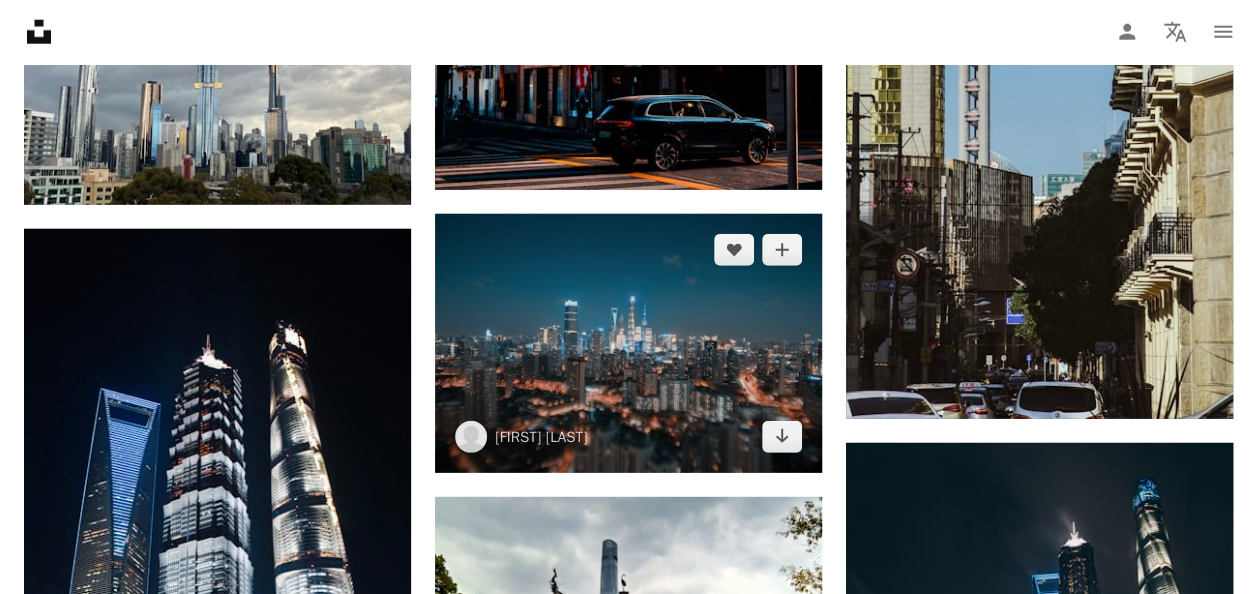 click at bounding box center (628, 343) 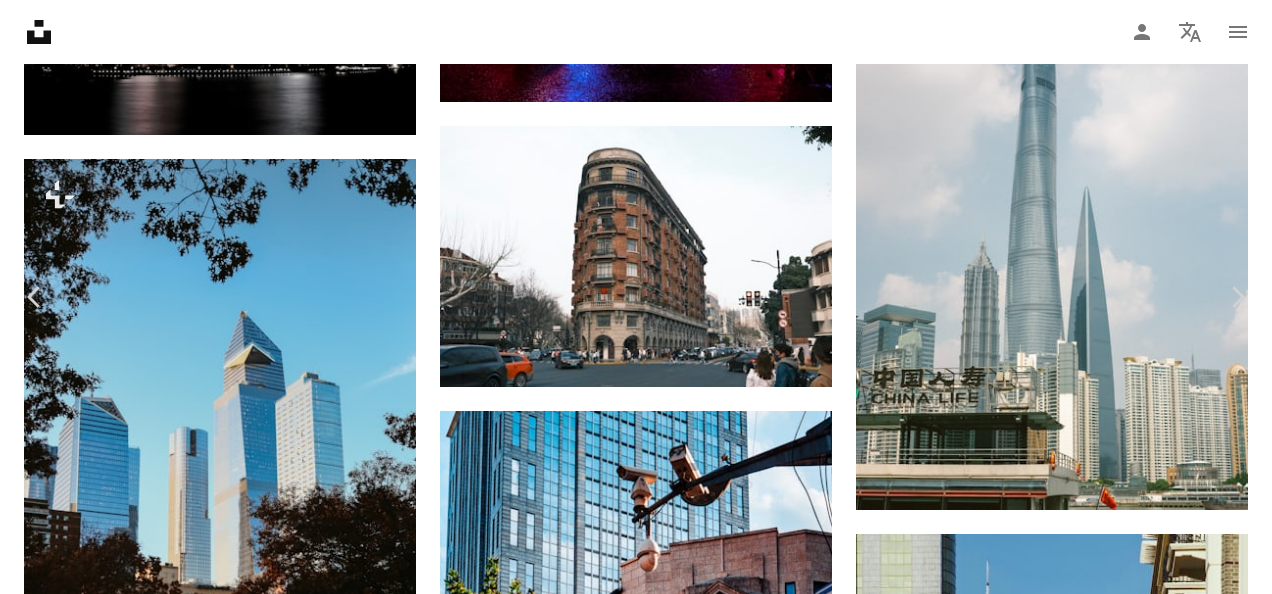 click on "An X shape" at bounding box center [20, 20] 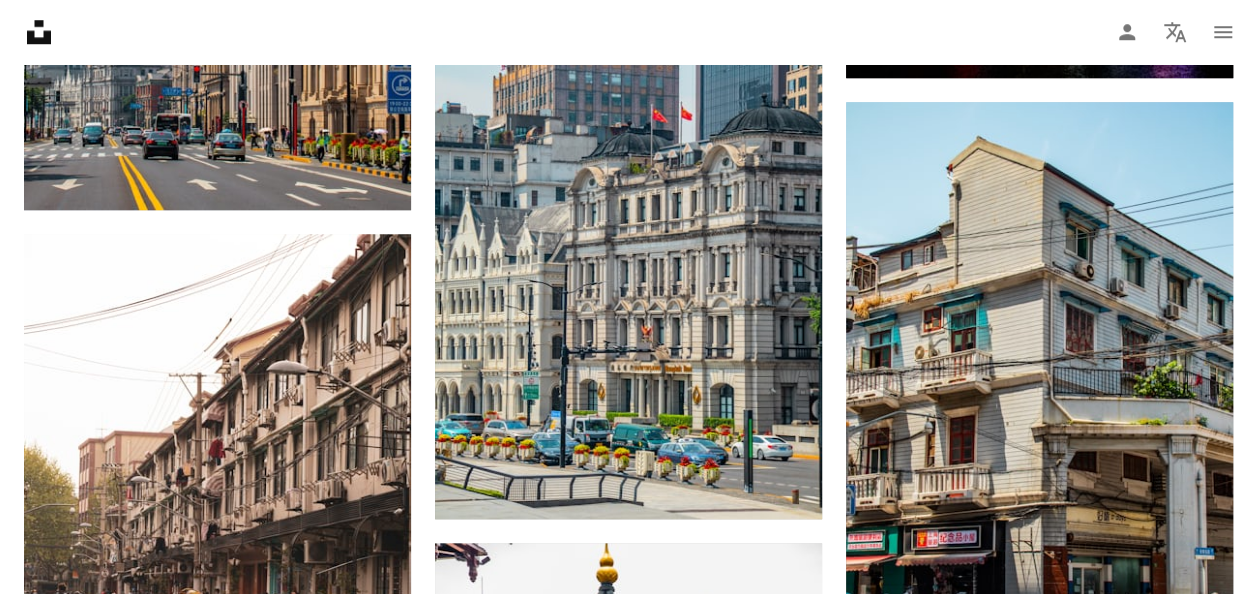 scroll, scrollTop: 102246, scrollLeft: 0, axis: vertical 